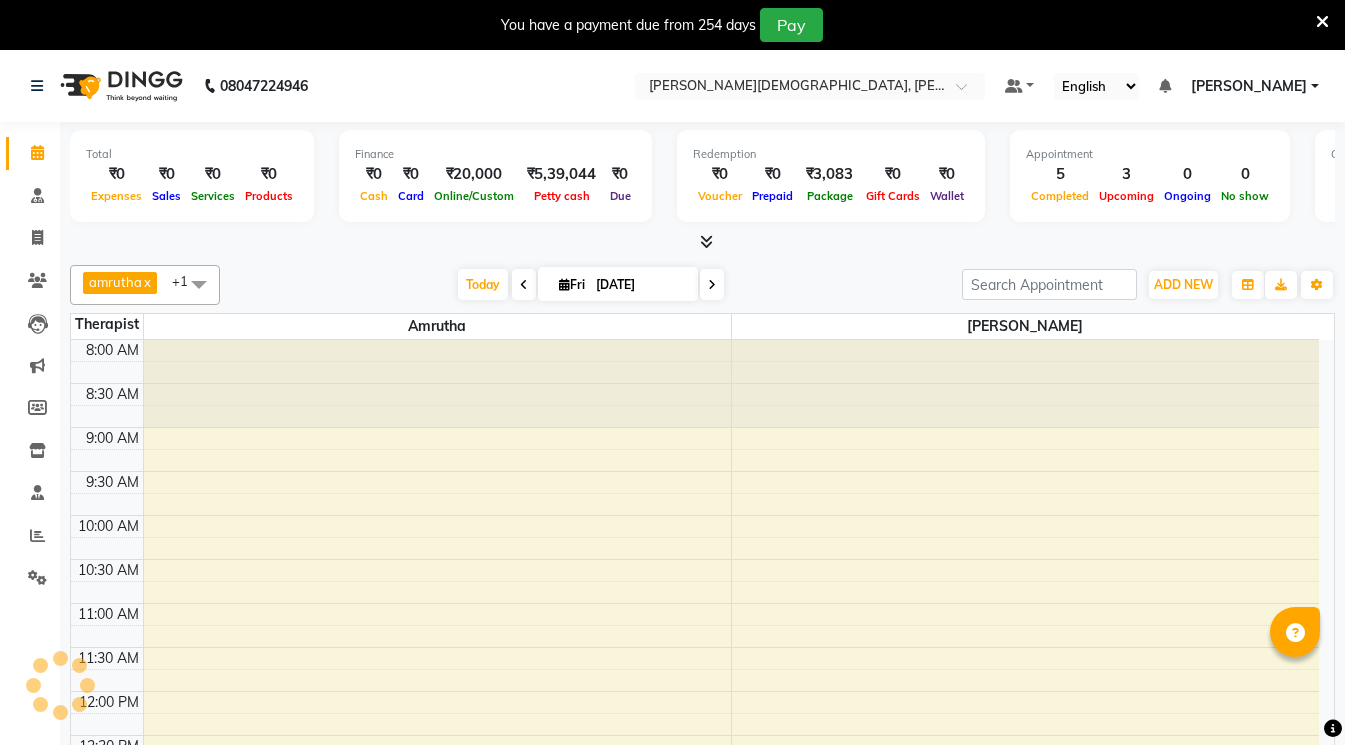 scroll, scrollTop: 50, scrollLeft: 0, axis: vertical 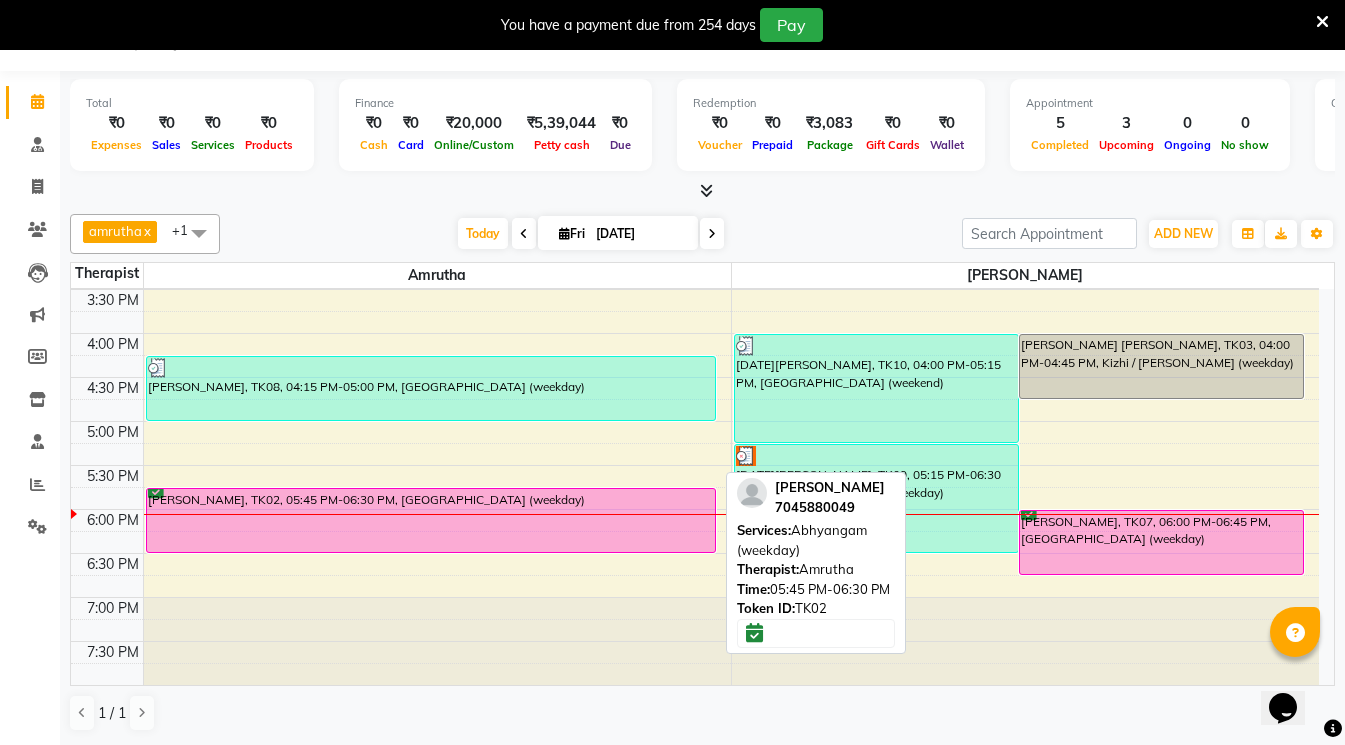 click at bounding box center [156, 490] 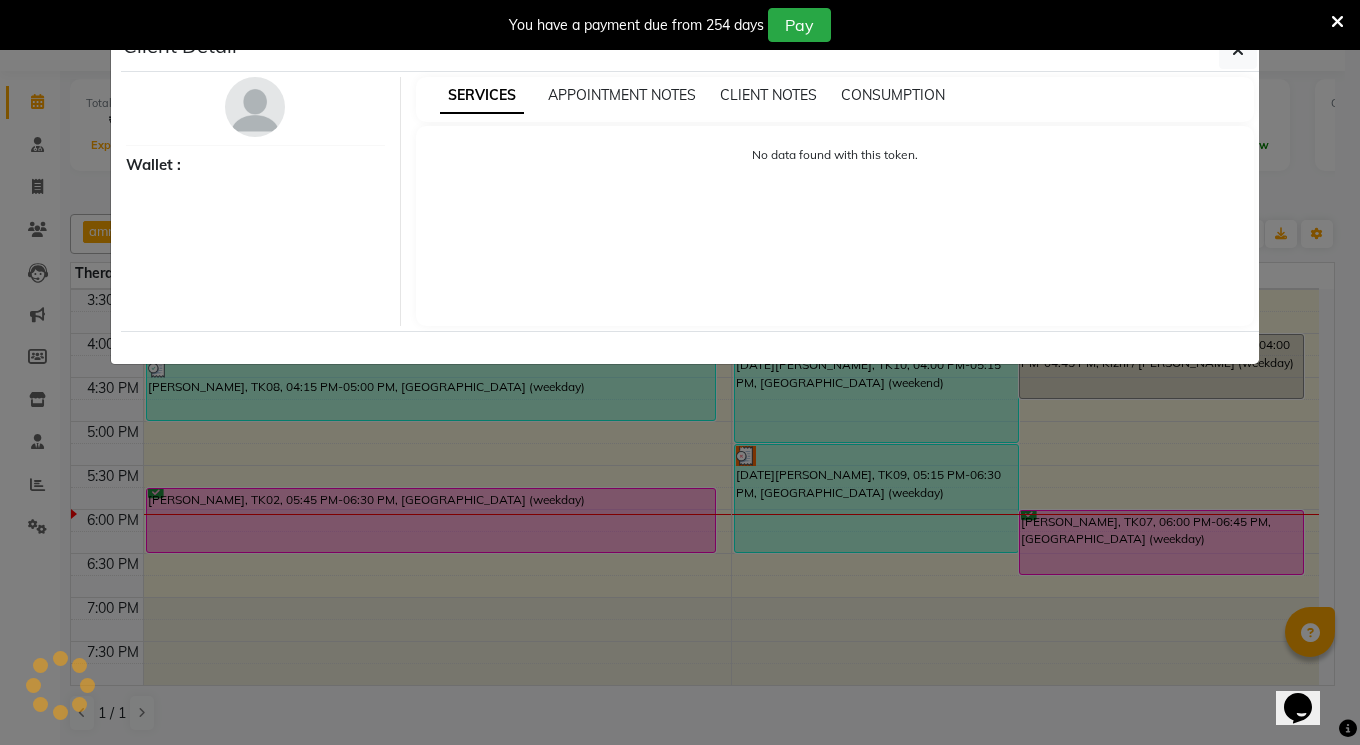 select on "6" 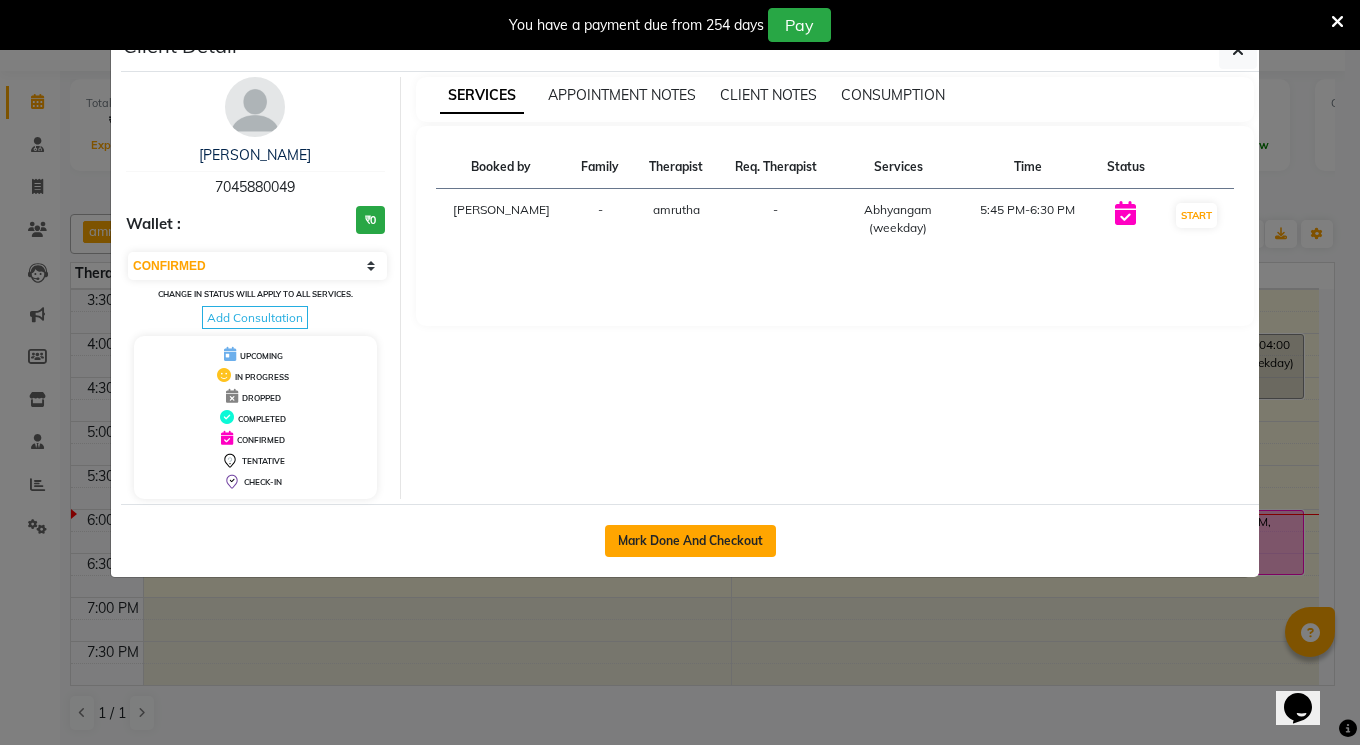 click on "Mark Done And Checkout" 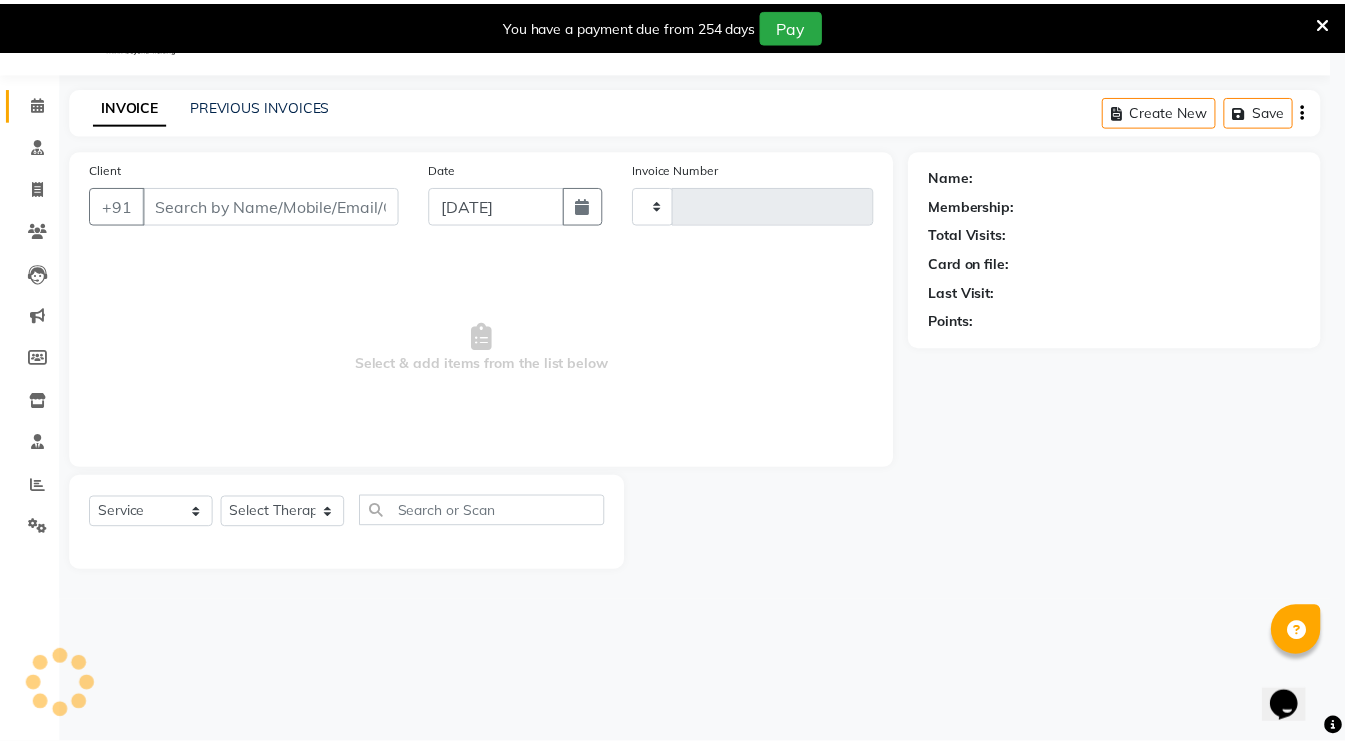 scroll, scrollTop: 50, scrollLeft: 0, axis: vertical 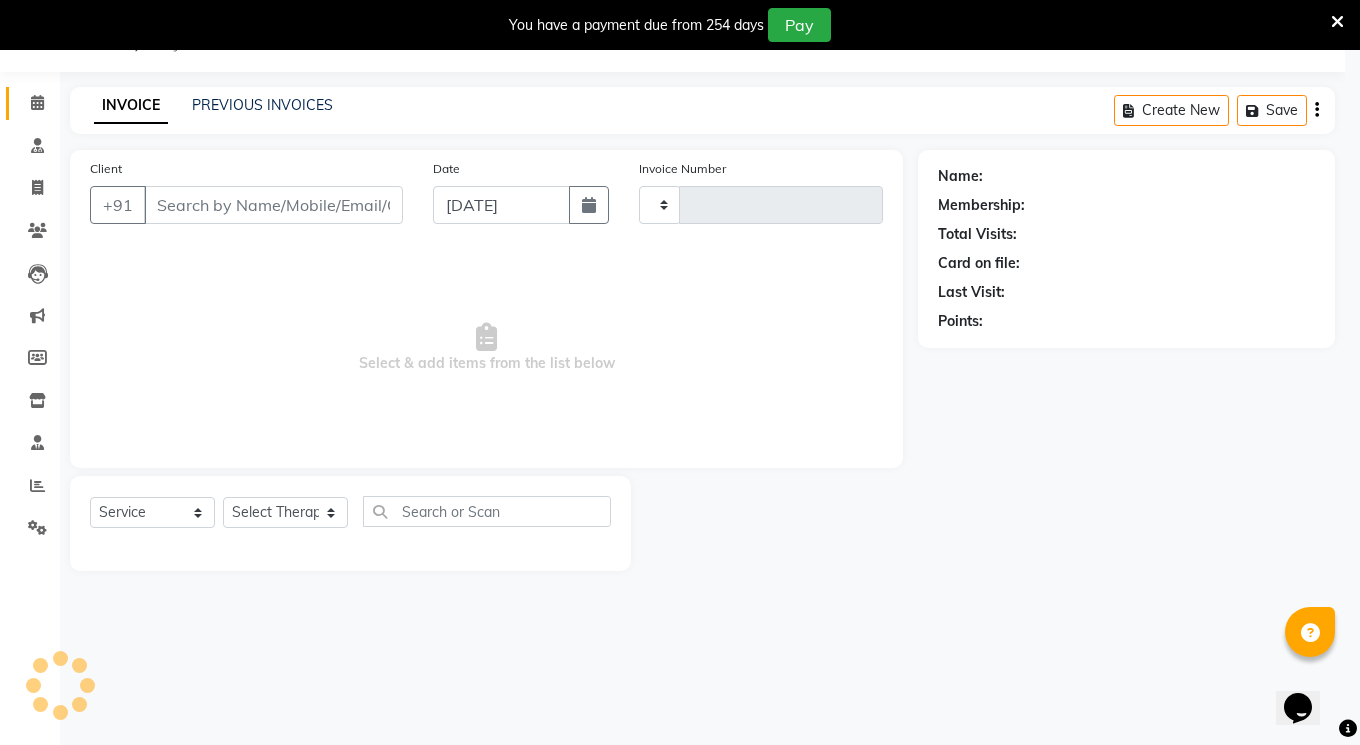 type on "0252" 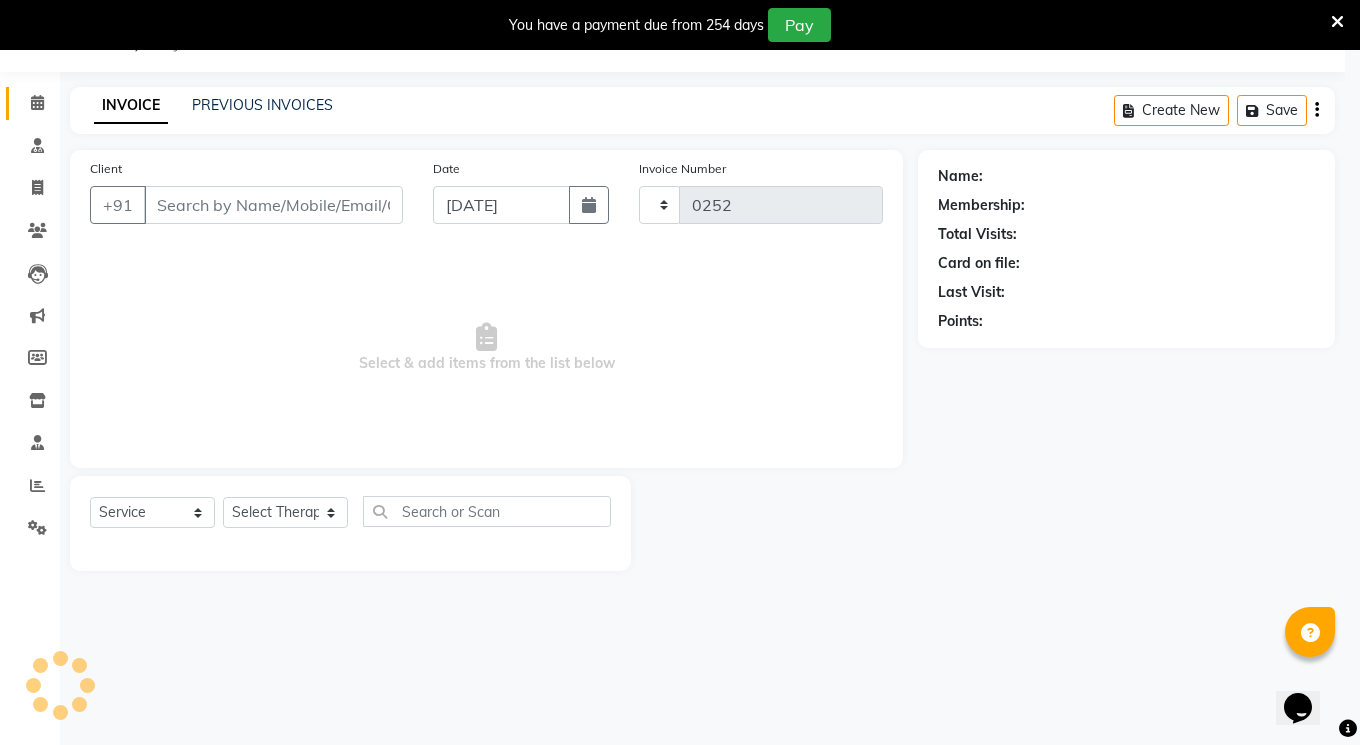 select on "6812" 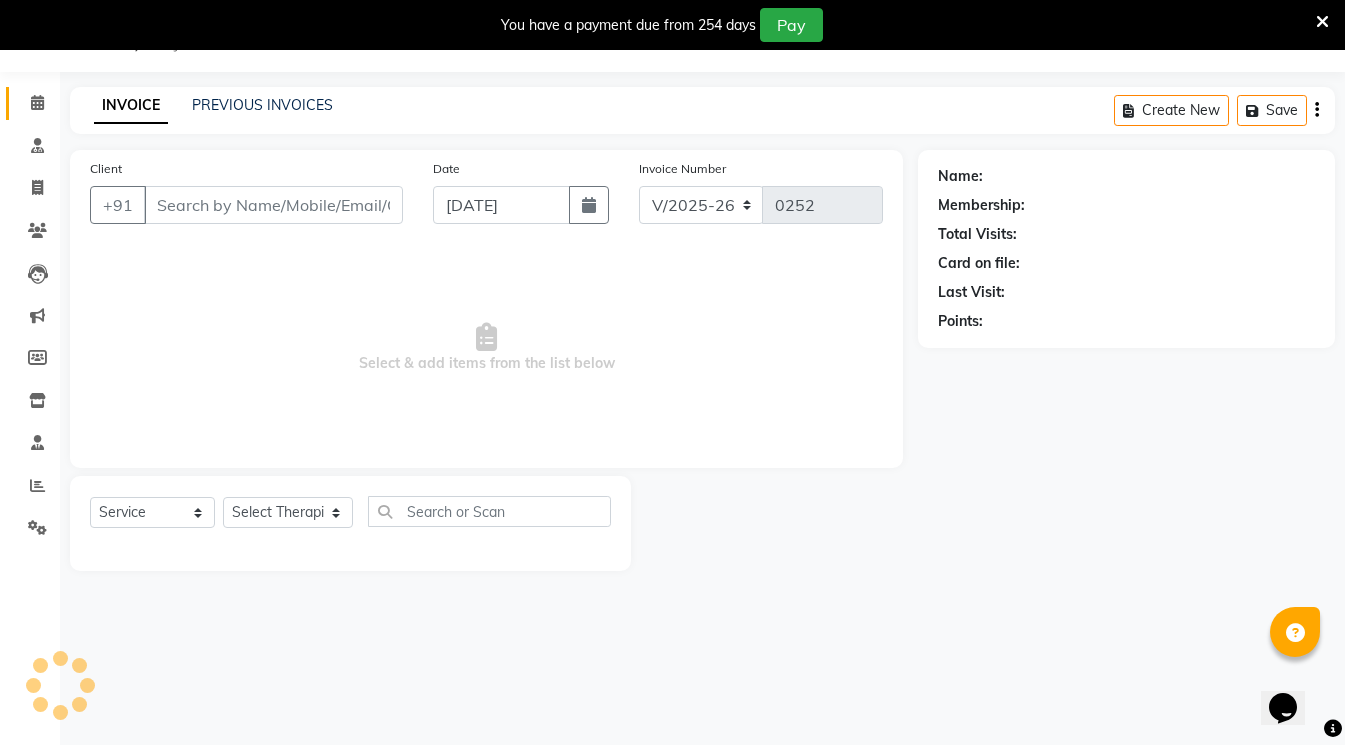 type on "7045880049" 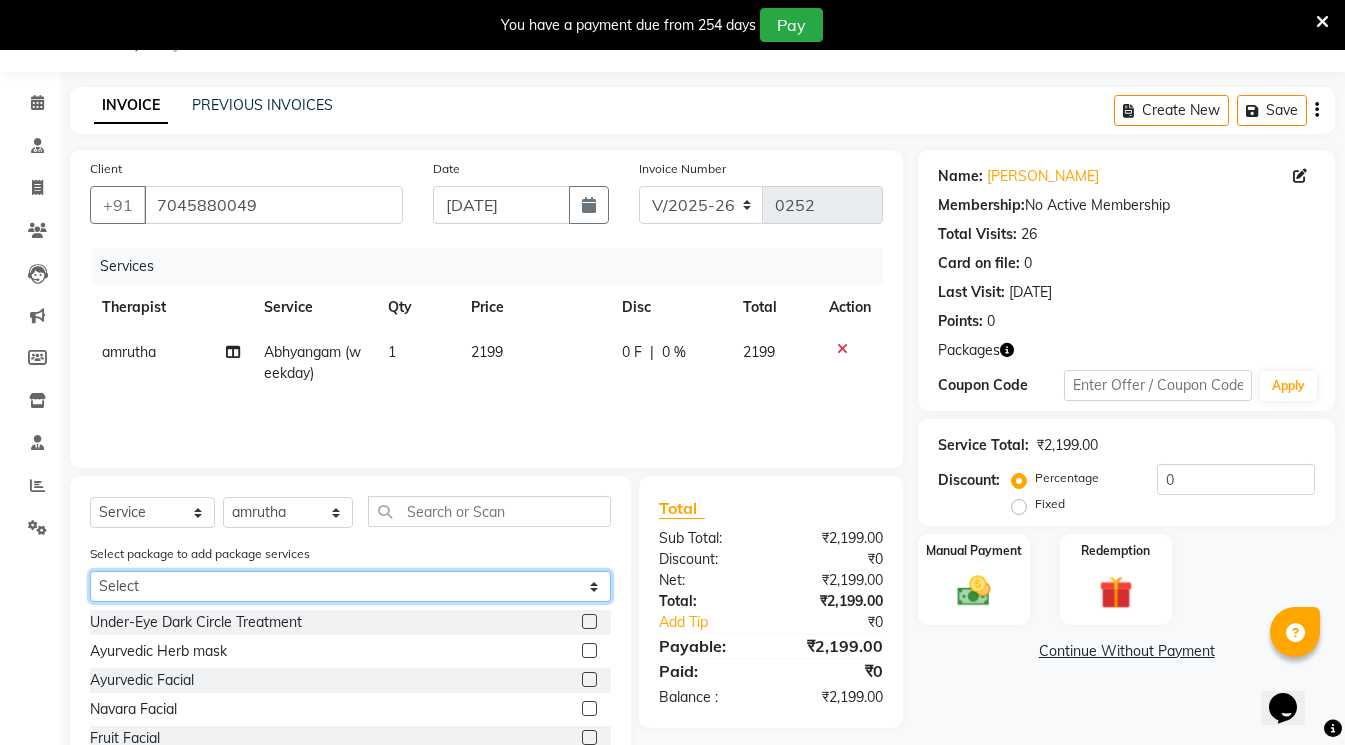 click on "Select [PERSON_NAME]  [PERSON_NAME]" 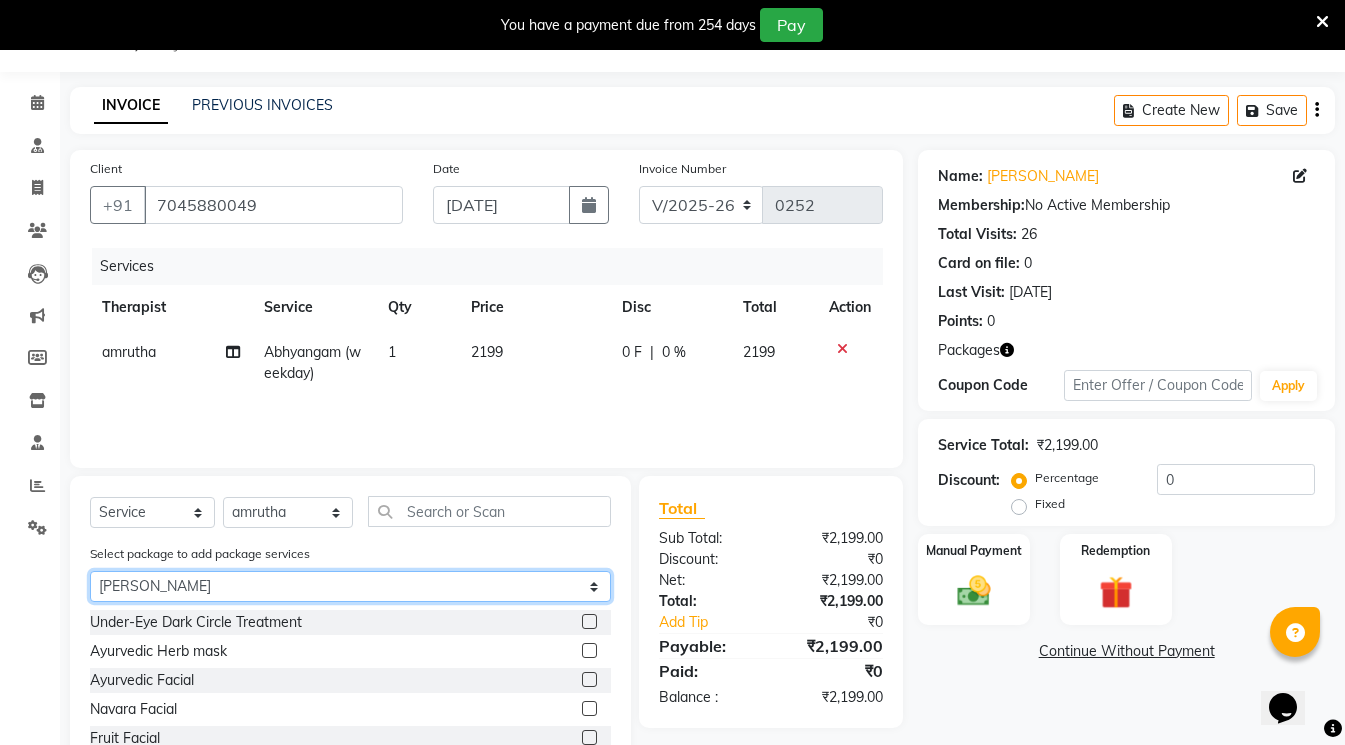 click on "Select [PERSON_NAME]  [PERSON_NAME]" 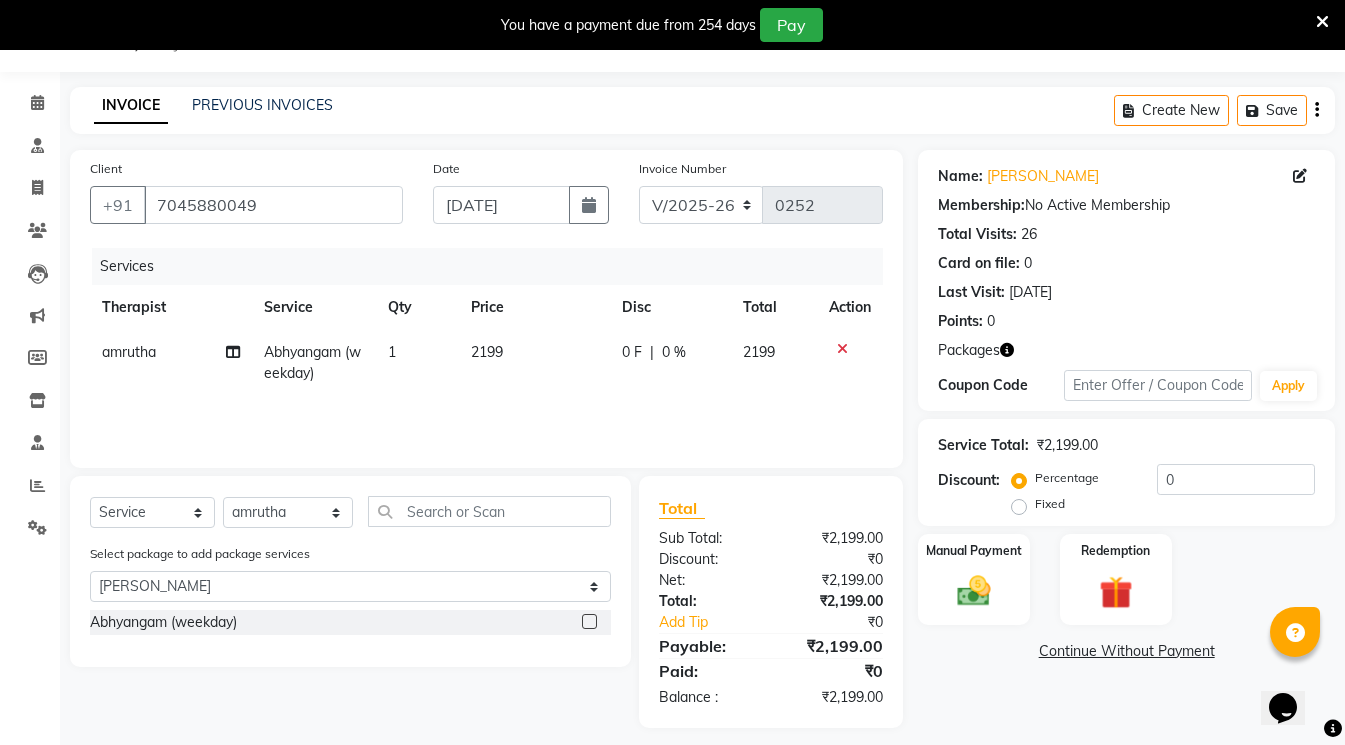 click 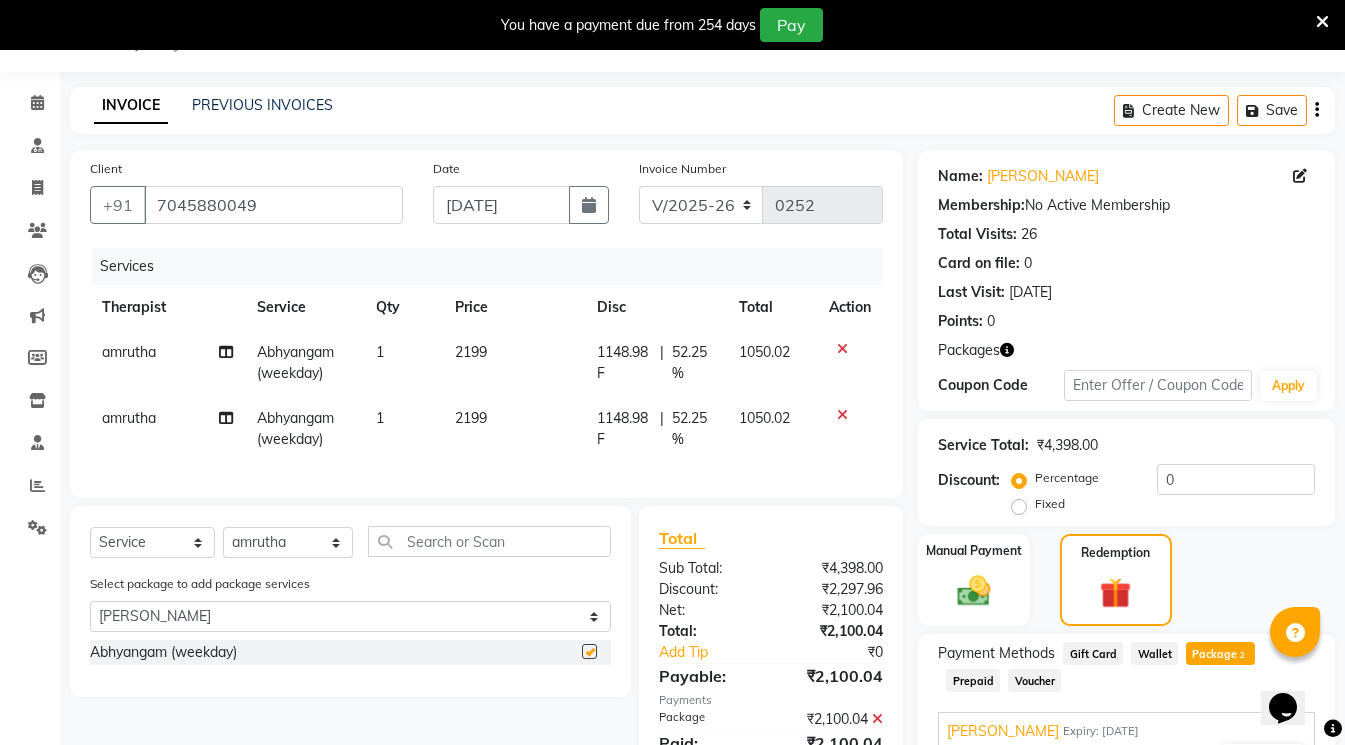 checkbox on "false" 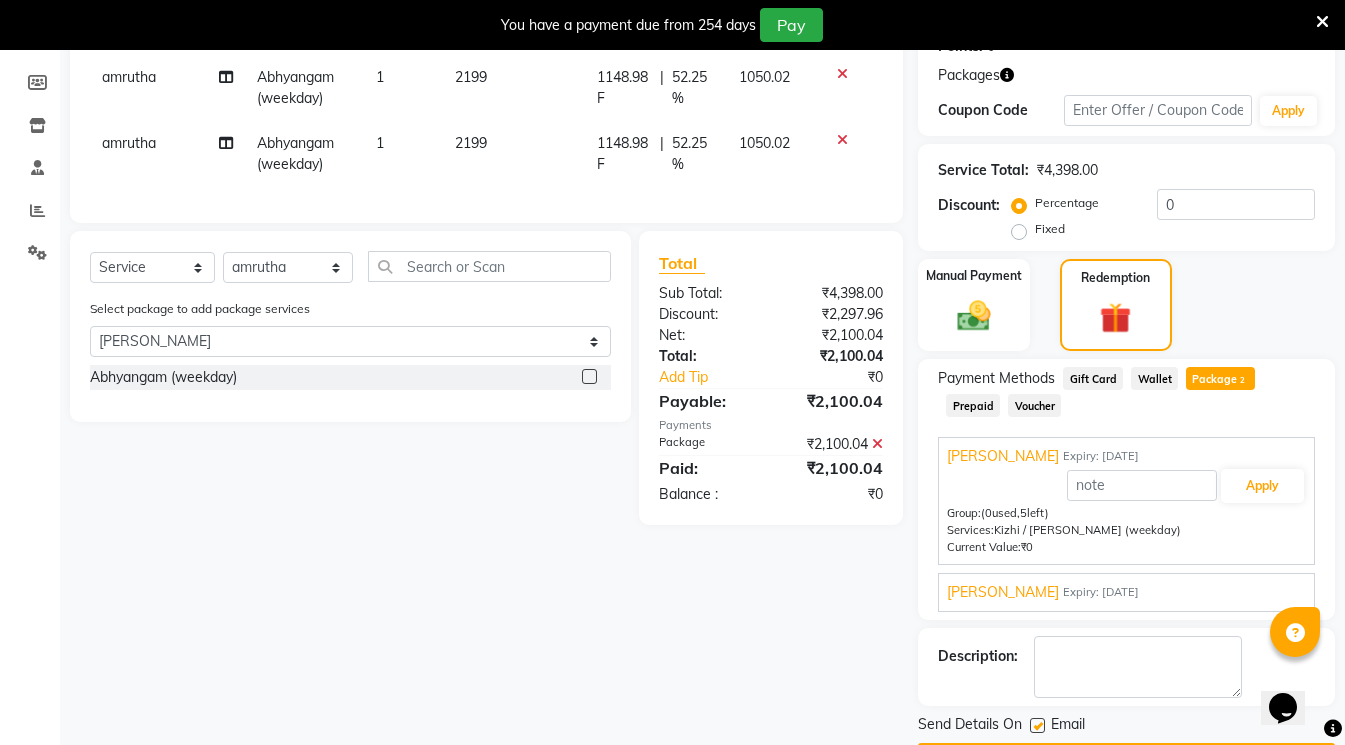scroll, scrollTop: 350, scrollLeft: 0, axis: vertical 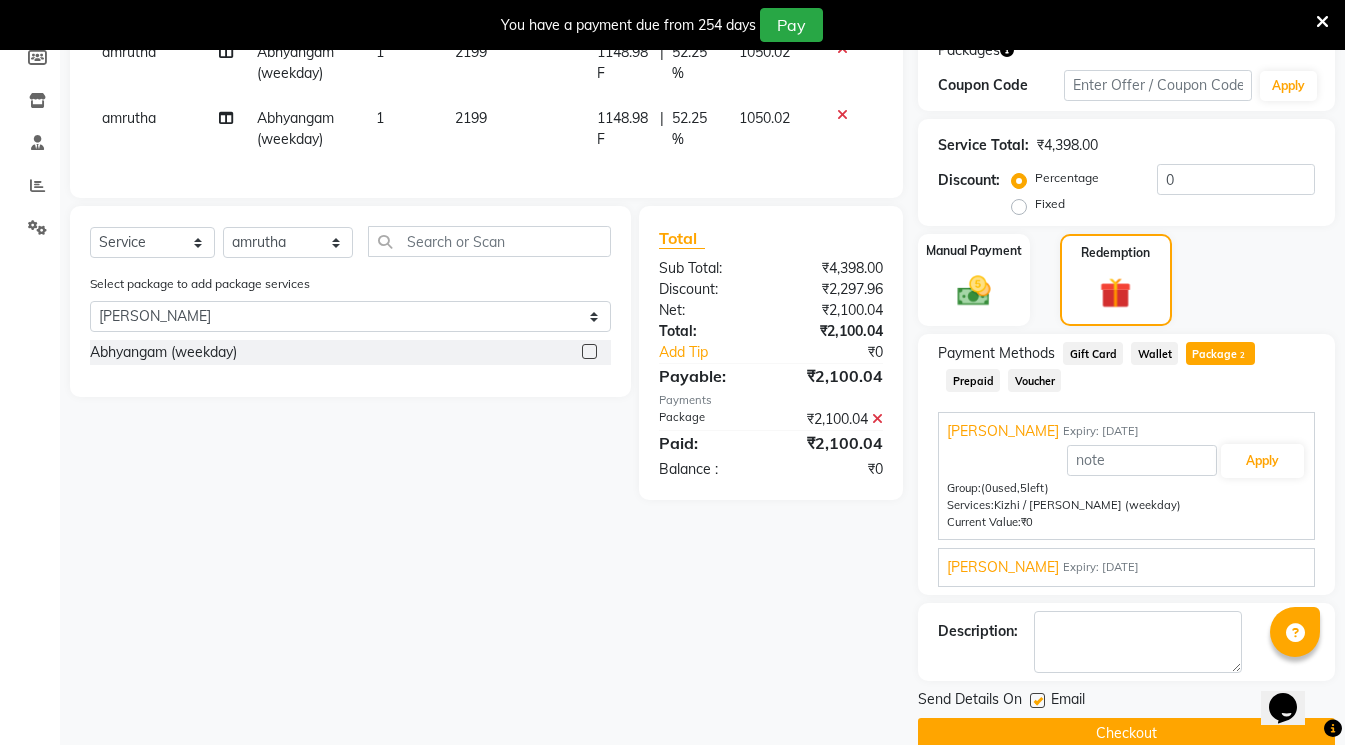 click on "Expiry: [DATE]" at bounding box center (1101, 567) 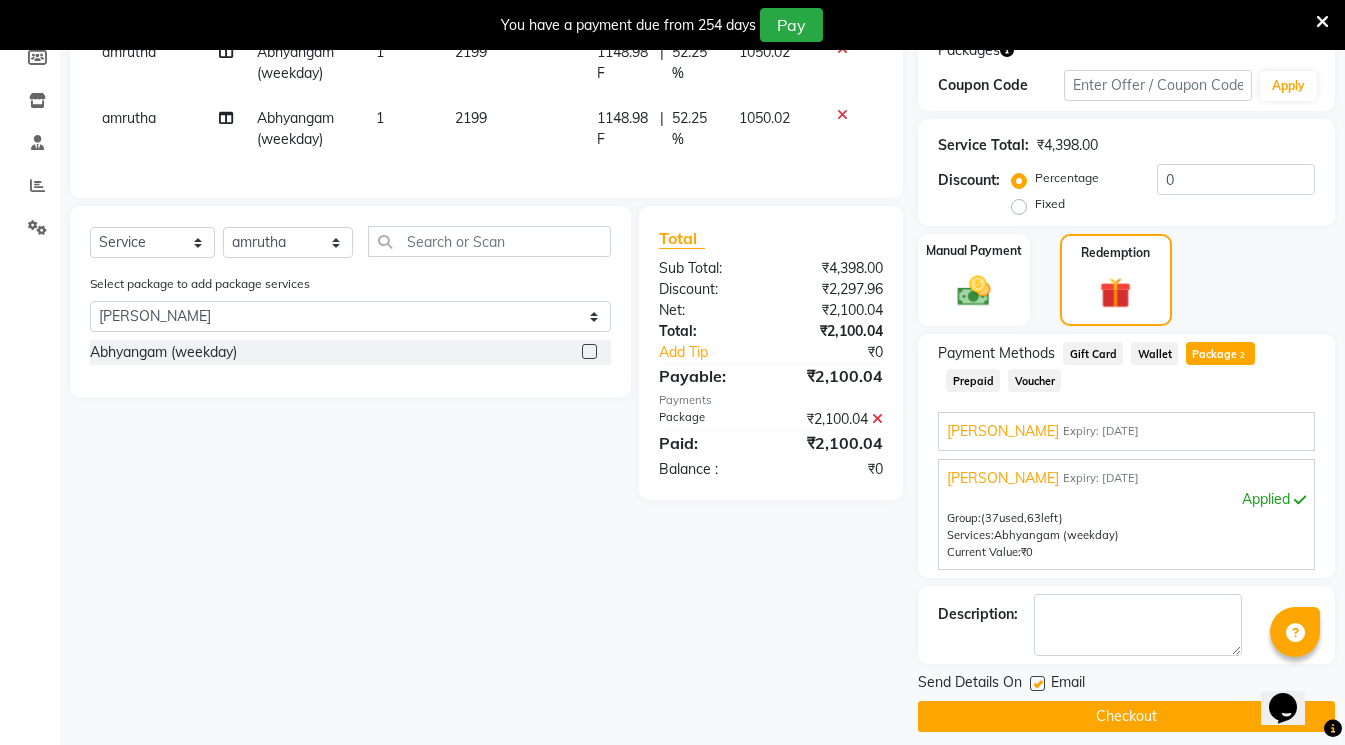 scroll, scrollTop: 367, scrollLeft: 0, axis: vertical 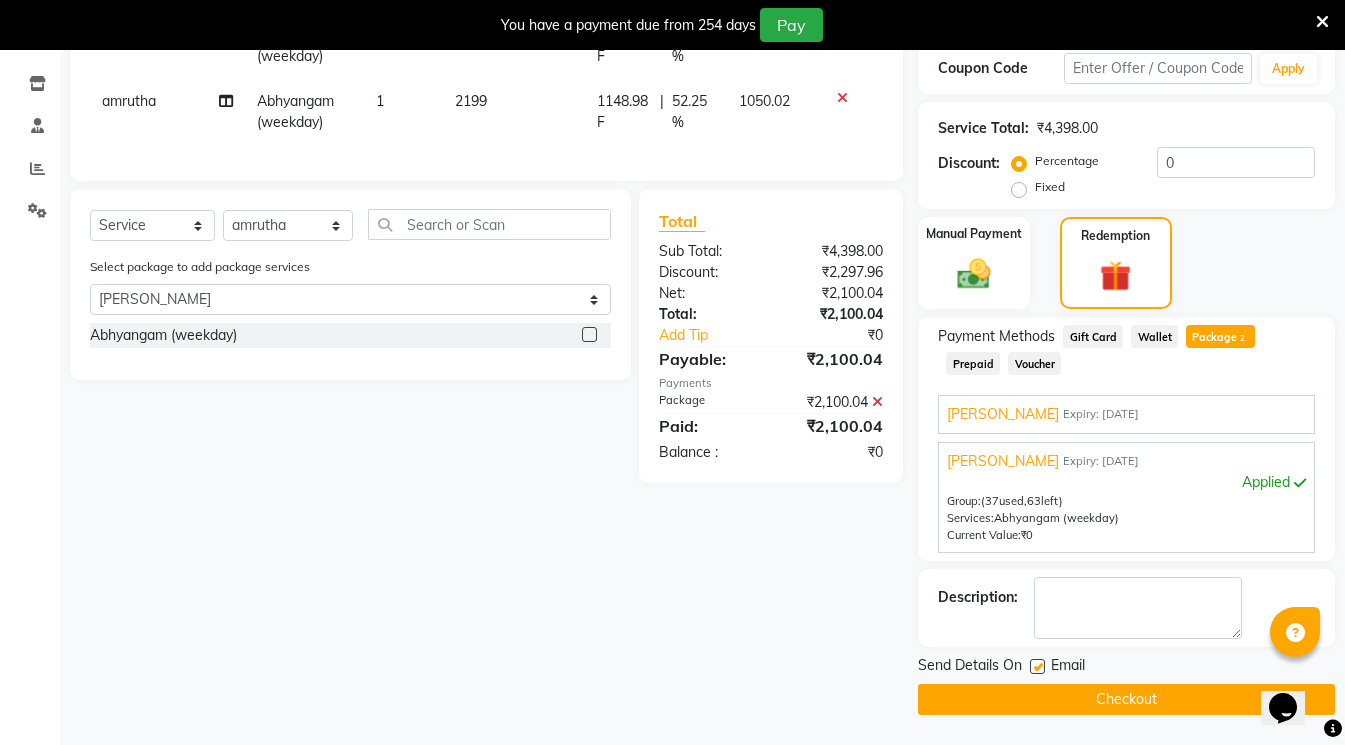 click 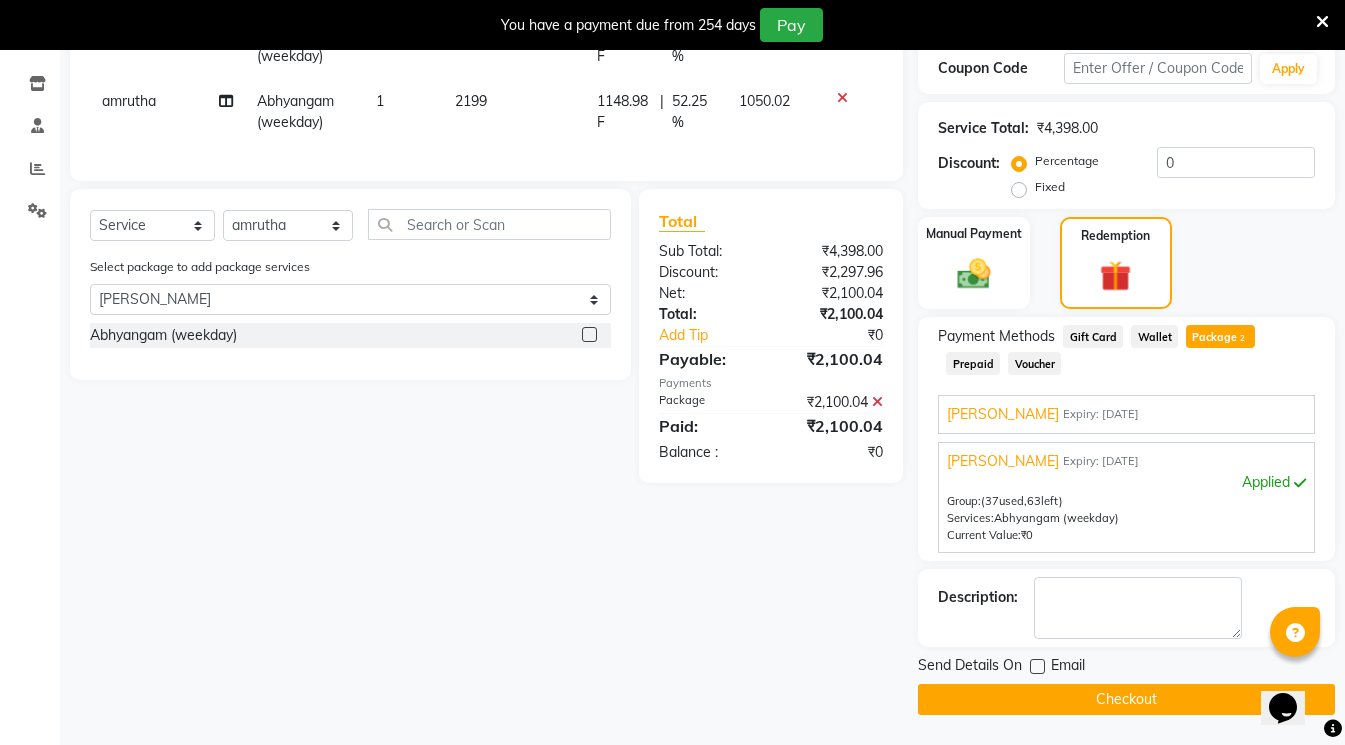 click on "Client [PHONE_NUMBER] Date [DATE] Invoice Number V/2025 V/[PHONE_NUMBER] Services Therapist Service Qty Price Disc Total Action amrutha Abhyangam  (weekday) 1 2199 1148.98 F | 52.25 % 1050.02 [PERSON_NAME]  (weekday) 1 2199 1148.98 F | 52.25 % 1050.02 Select  Service  Product  Membership  Package Voucher Prepaid Gift Card  Select Therapist amrutha [PERSON_NAME] [PERSON_NAME] [PERSON_NAME] [PERSON_NAME] [PERSON_NAME] Bibina [PERSON_NAME] [PERSON_NAME] Dr. [PERSON_NAME] [PERSON_NAME] Dr. [PERSON_NAME] Dr. Mamta [PERSON_NAME] [PERSON_NAME] [PERSON_NAME] [PERSON_NAME] [PERSON_NAME] [PERSON_NAME] [PERSON_NAME] [PERSON_NAME]  Nijosh Pooja [PERSON_NAME] Mishra [PERSON_NAME] [PERSON_NAME] G [PERSON_NAME] [PERSON_NAME] K M [PERSON_NAME] K [PERSON_NAME] K K [PERSON_NAME] [PERSON_NAME] Swati [PERSON_NAME] [PERSON_NAME] [PERSON_NAME] Select package to add package services Select [PERSON_NAME]  [PERSON_NAME]  (weekday)  Total Sub Total: ₹4,398.00 Discount: ₹2,297.96 Net: ₹2,100.04 Total: ₹2,100.04  :" 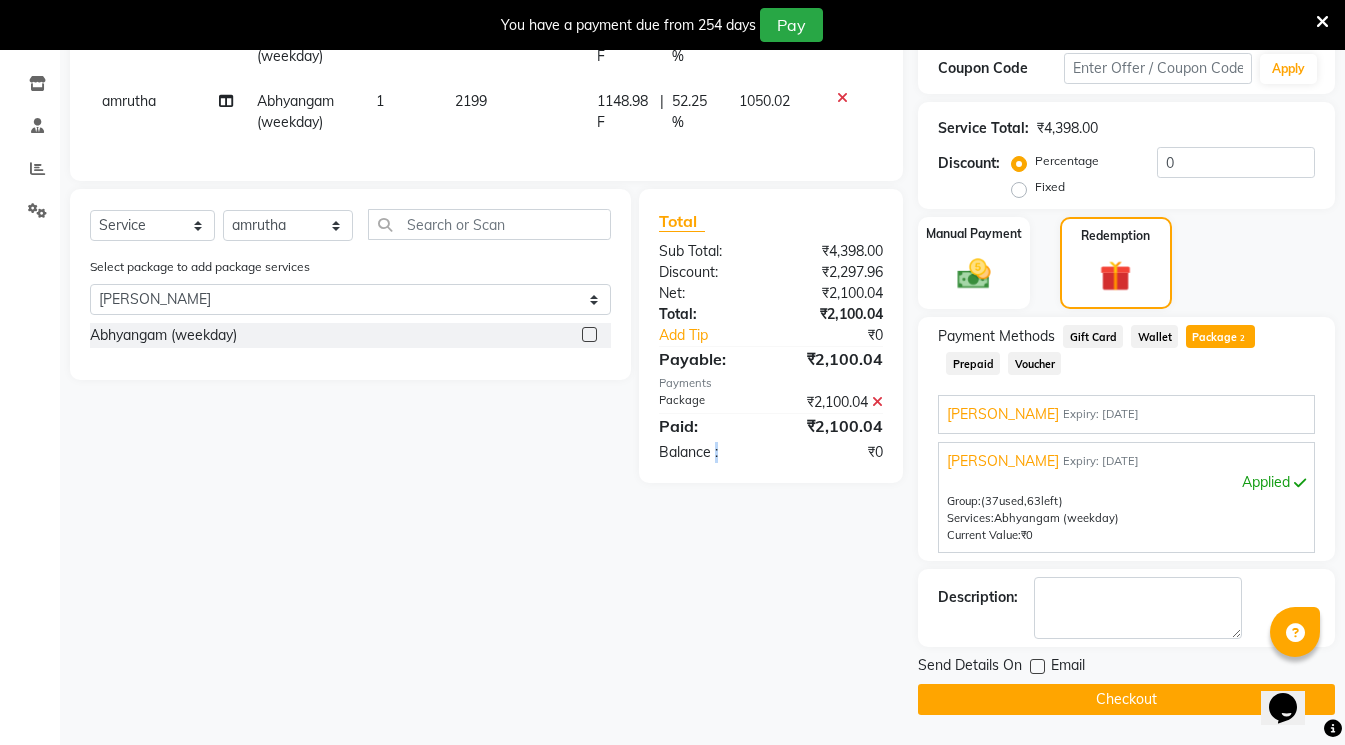 click on "Checkout" 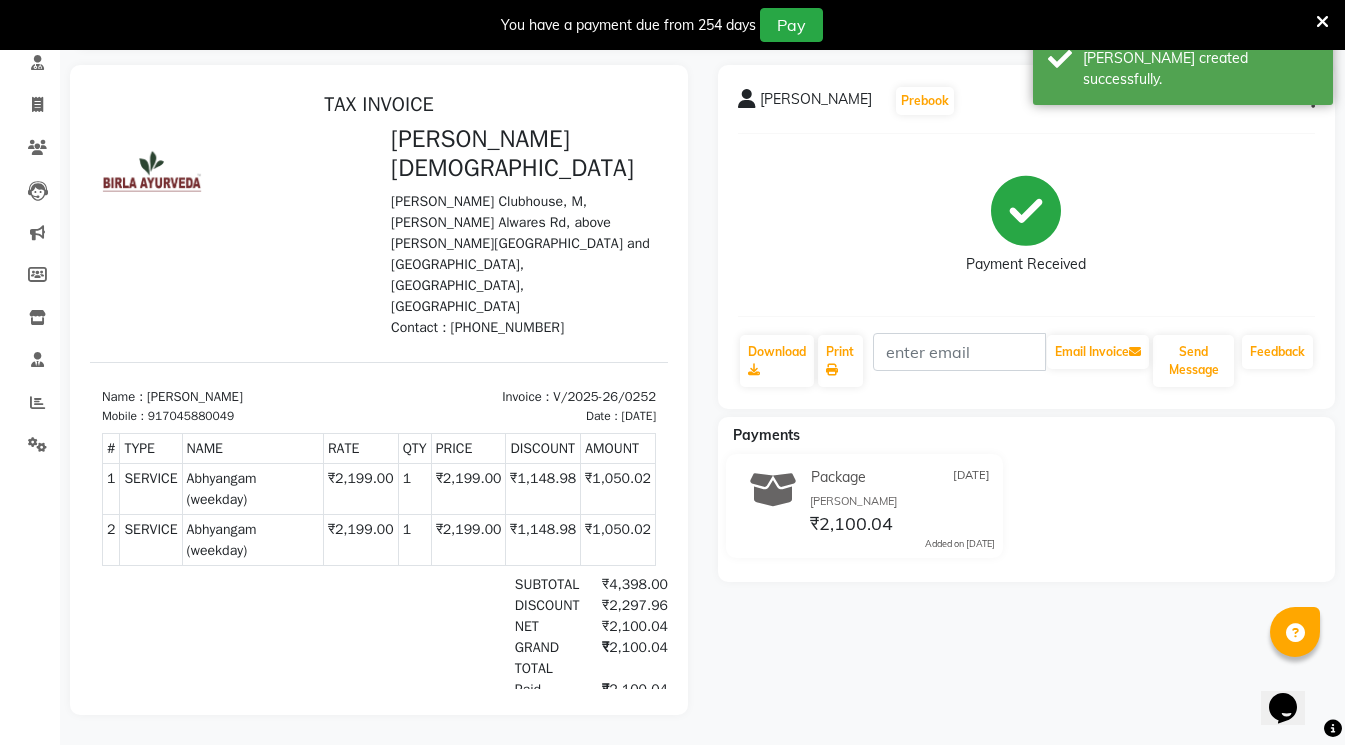 scroll, scrollTop: 0, scrollLeft: 0, axis: both 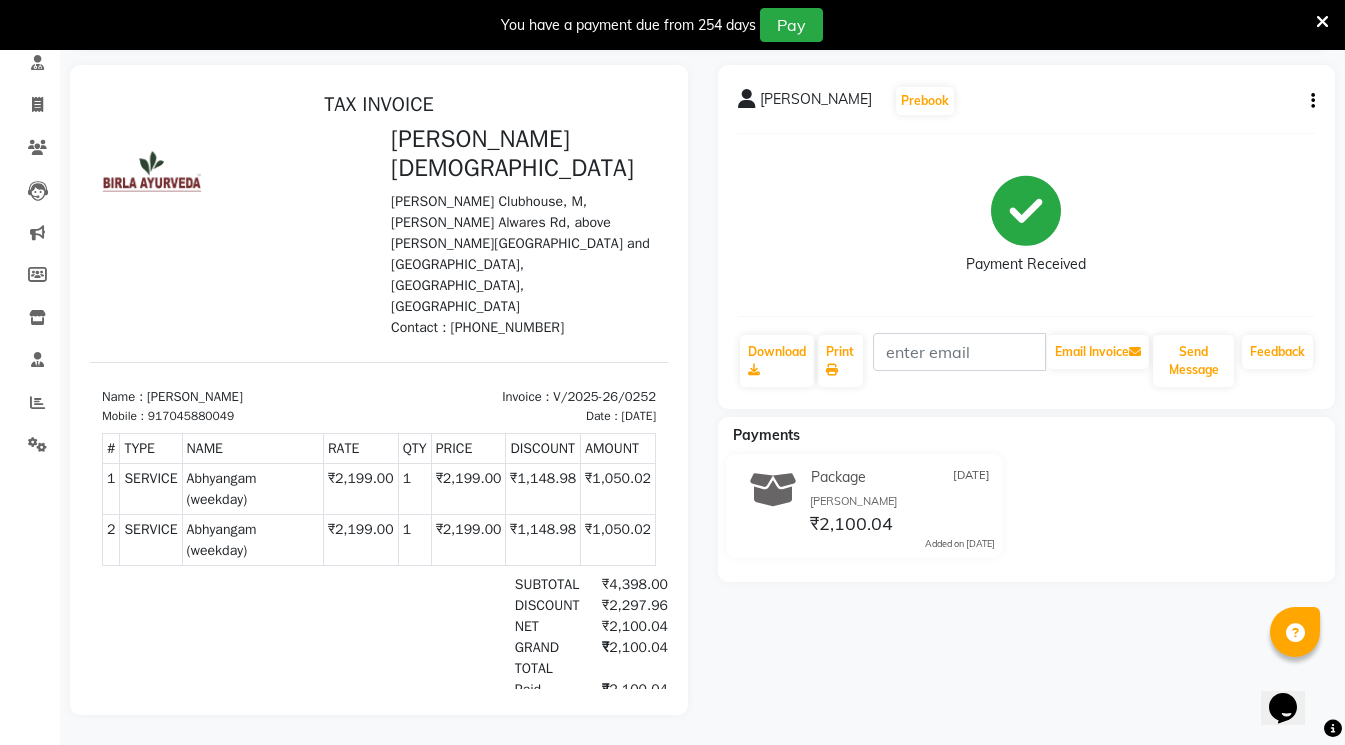 click 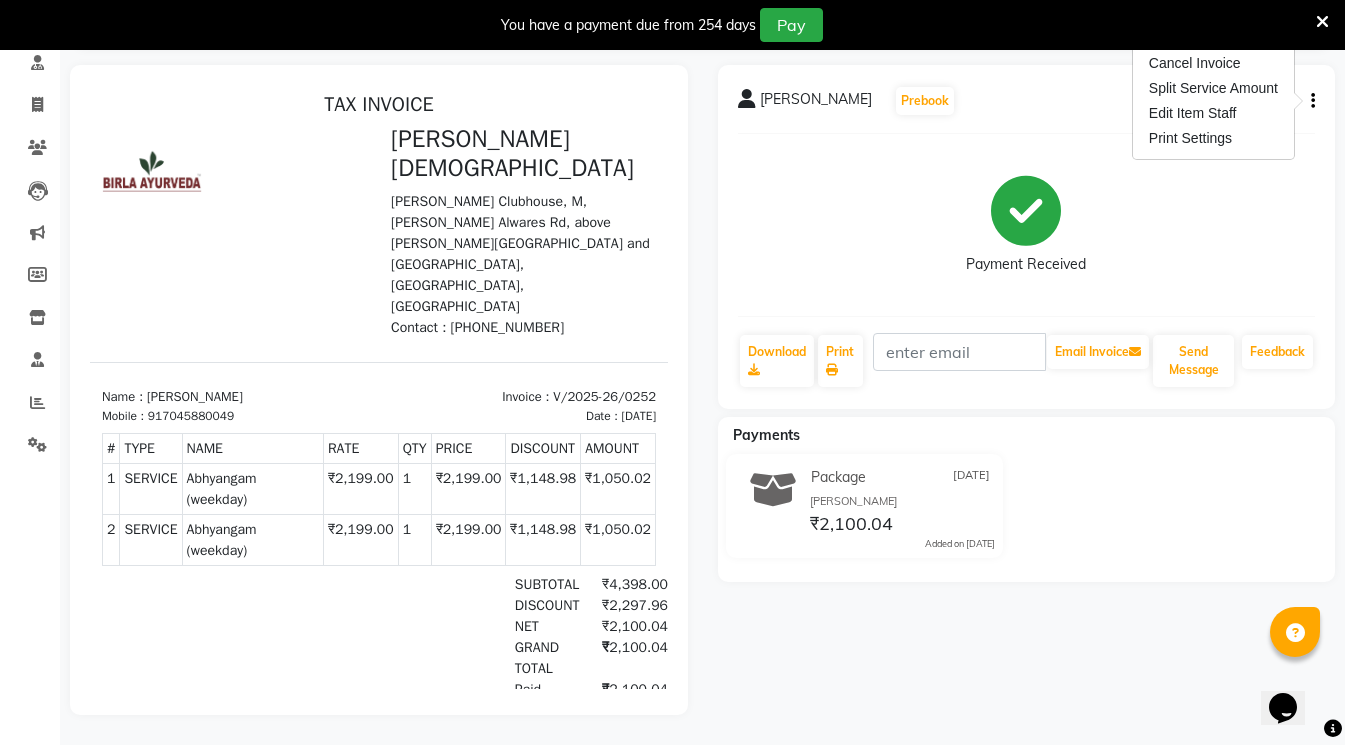 scroll, scrollTop: 148, scrollLeft: 0, axis: vertical 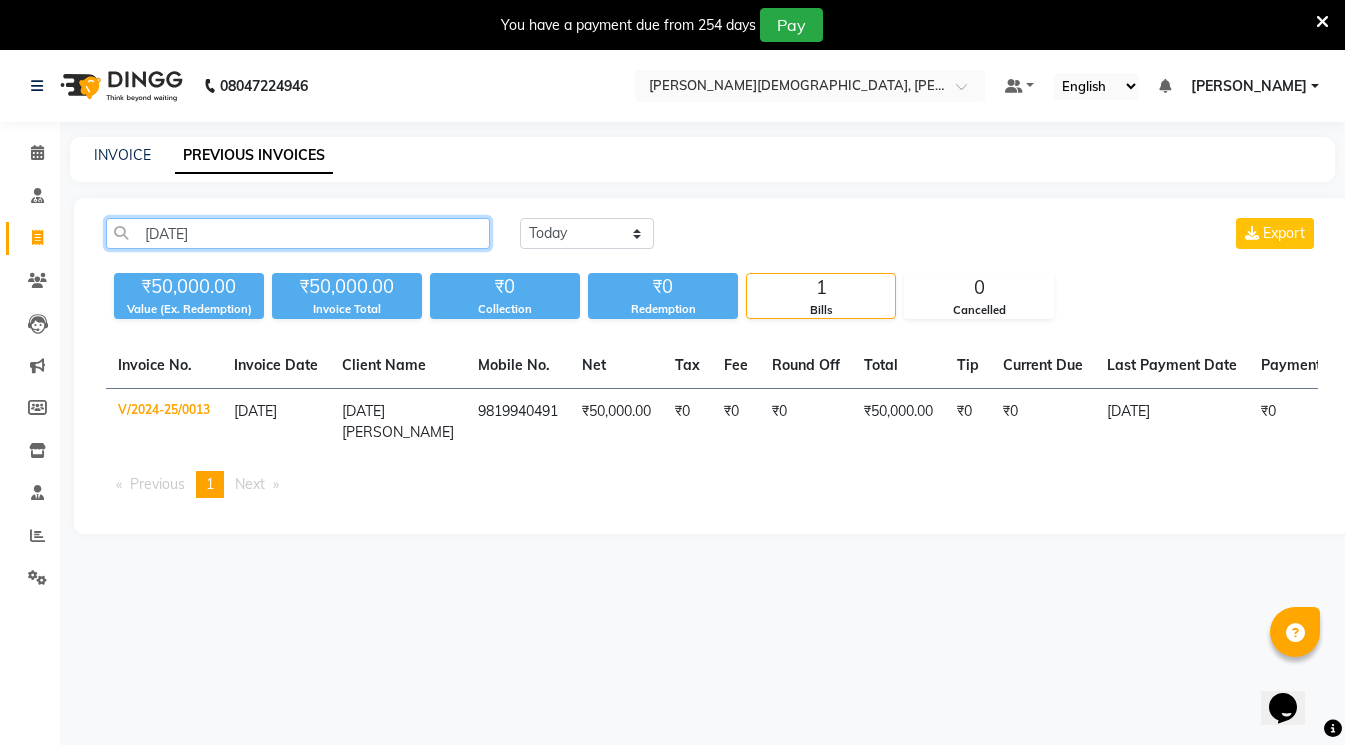 click on "kartik" 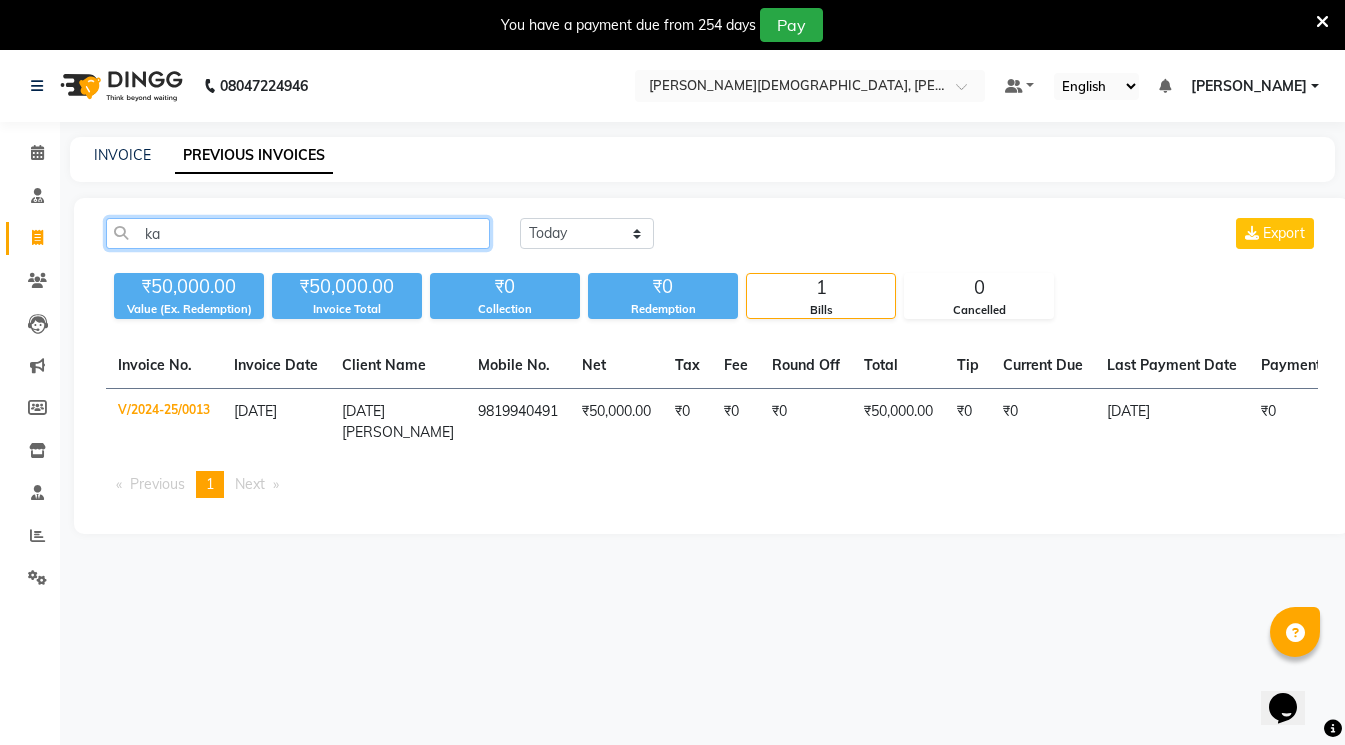type on "k" 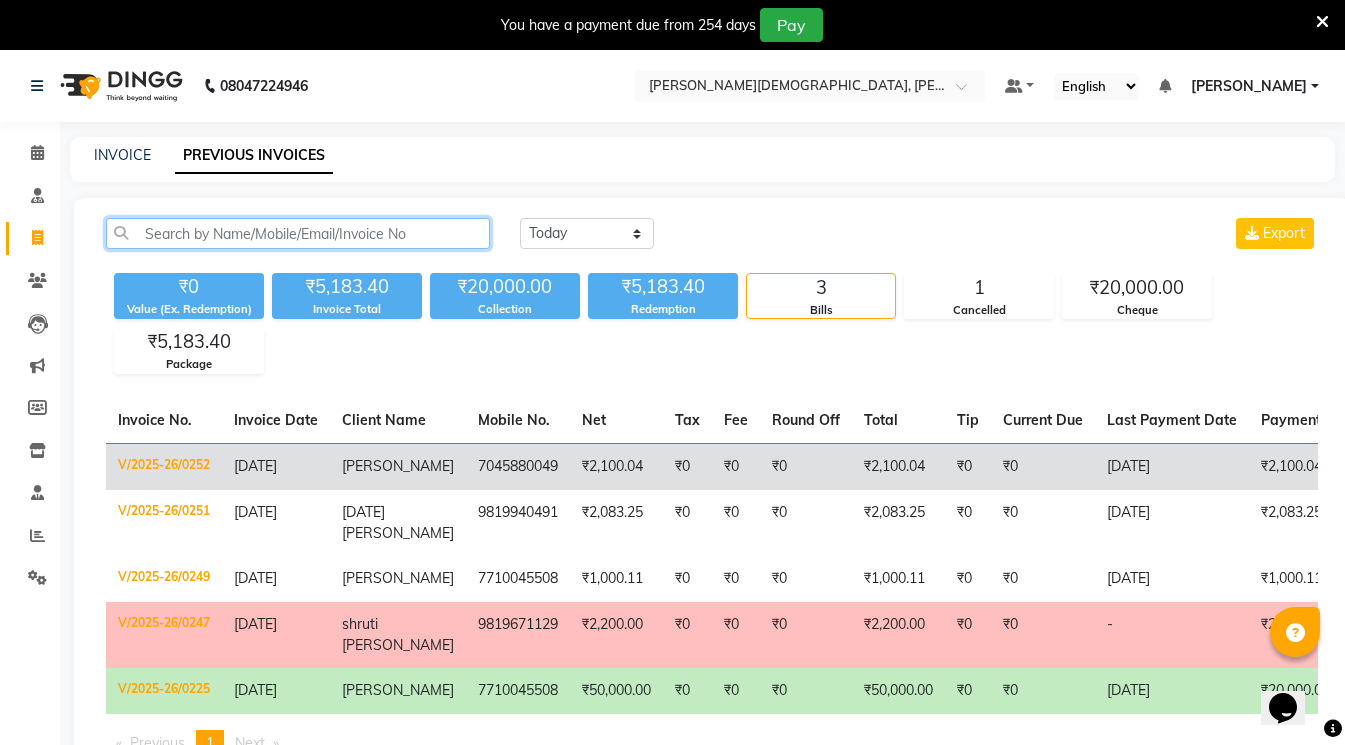 type 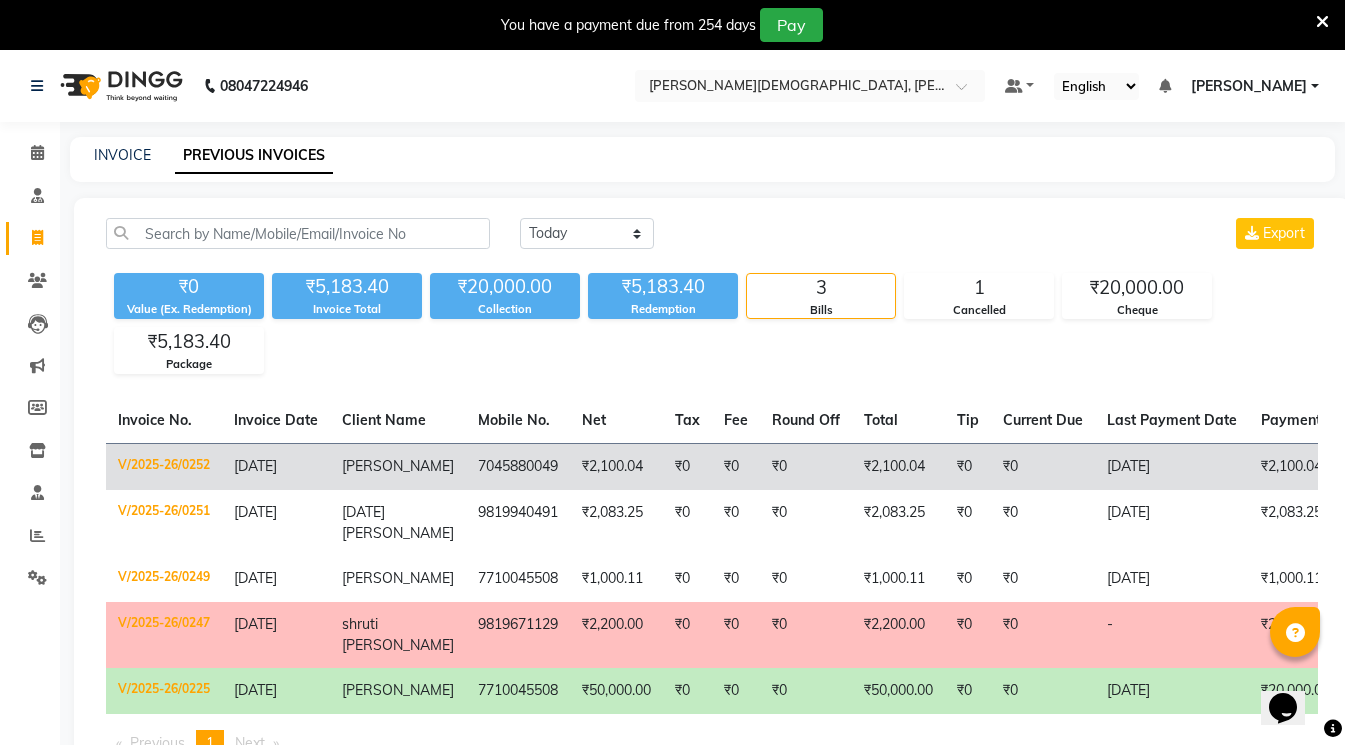 click on "7045880049" 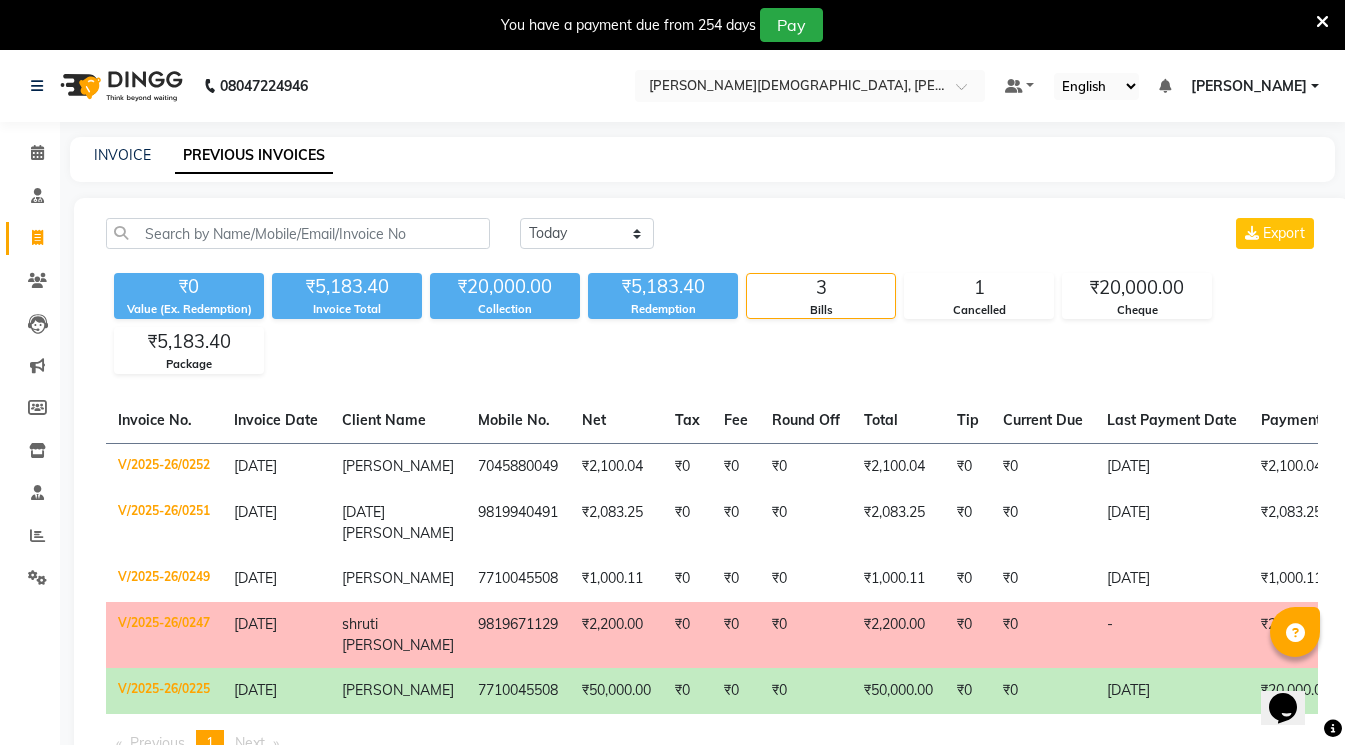 click on "[PERSON_NAME]" at bounding box center (1255, 86) 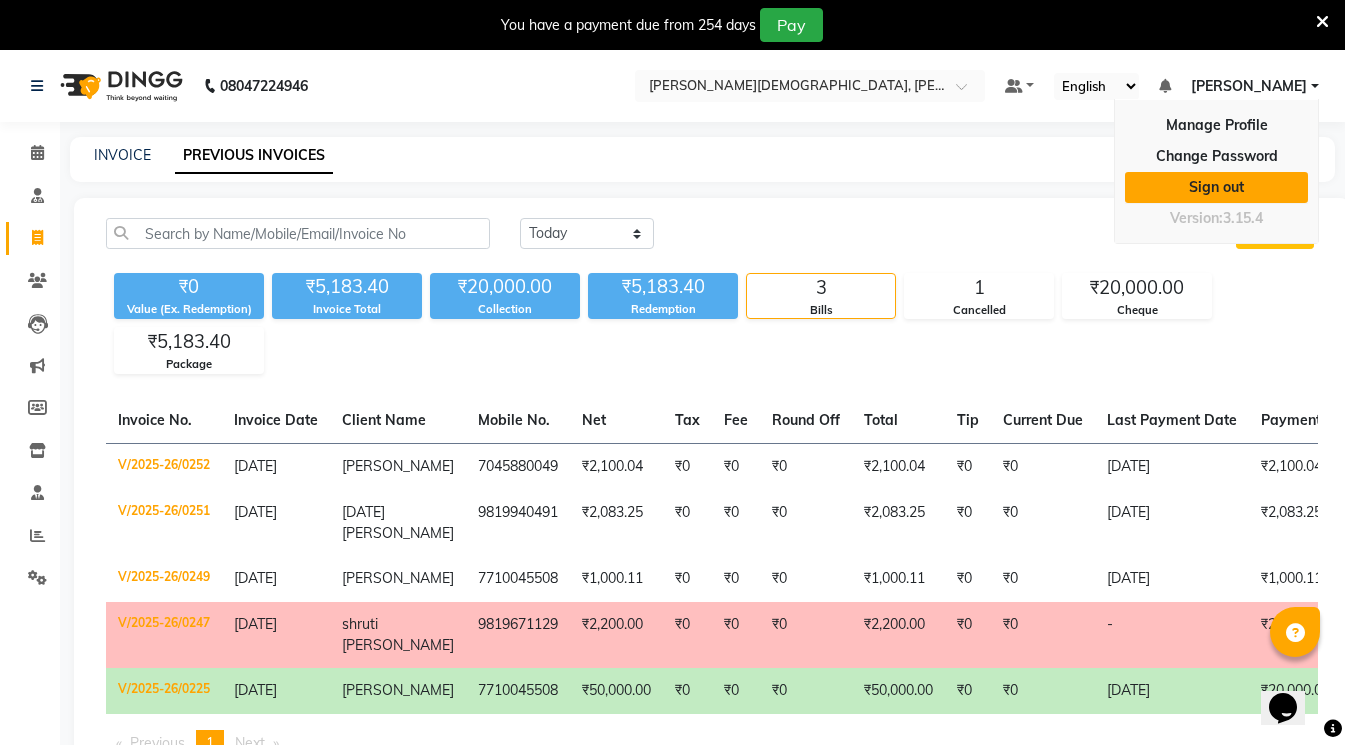 click on "Sign out" at bounding box center [1216, 187] 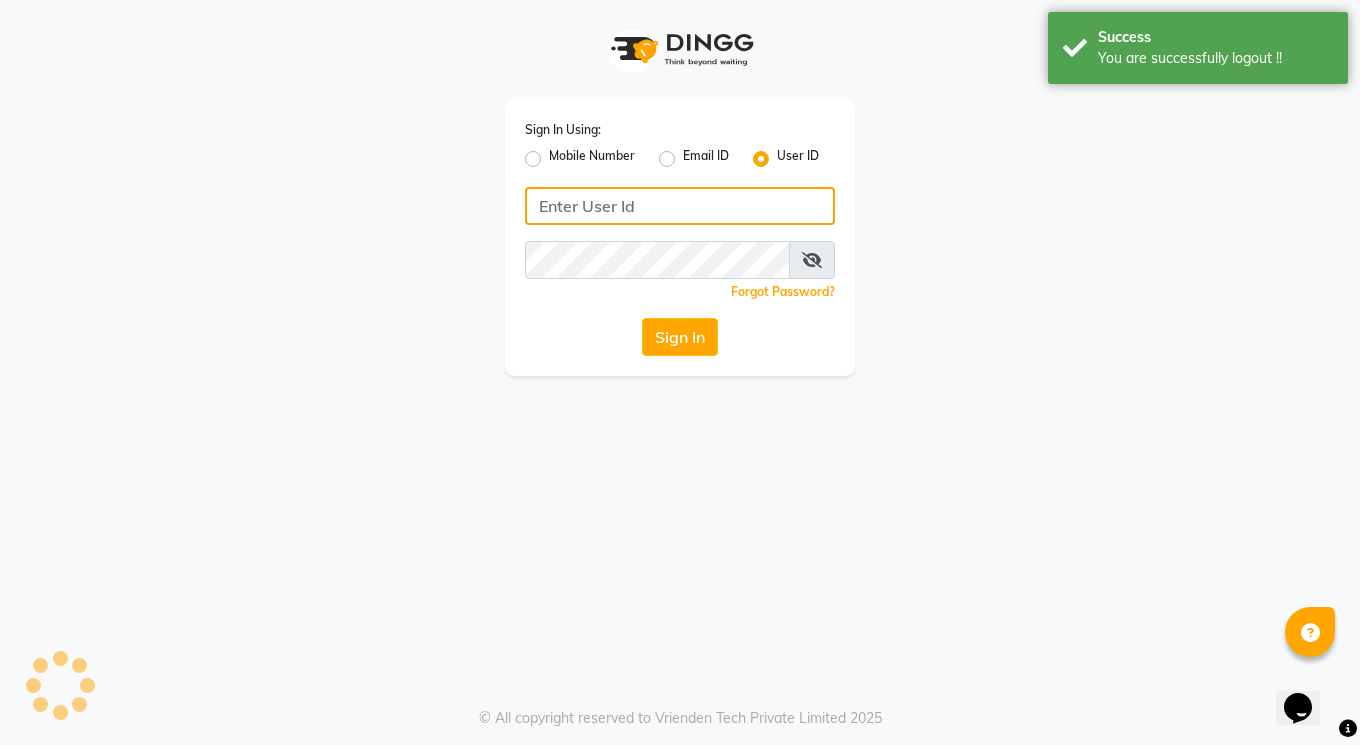 type on "8779152966" 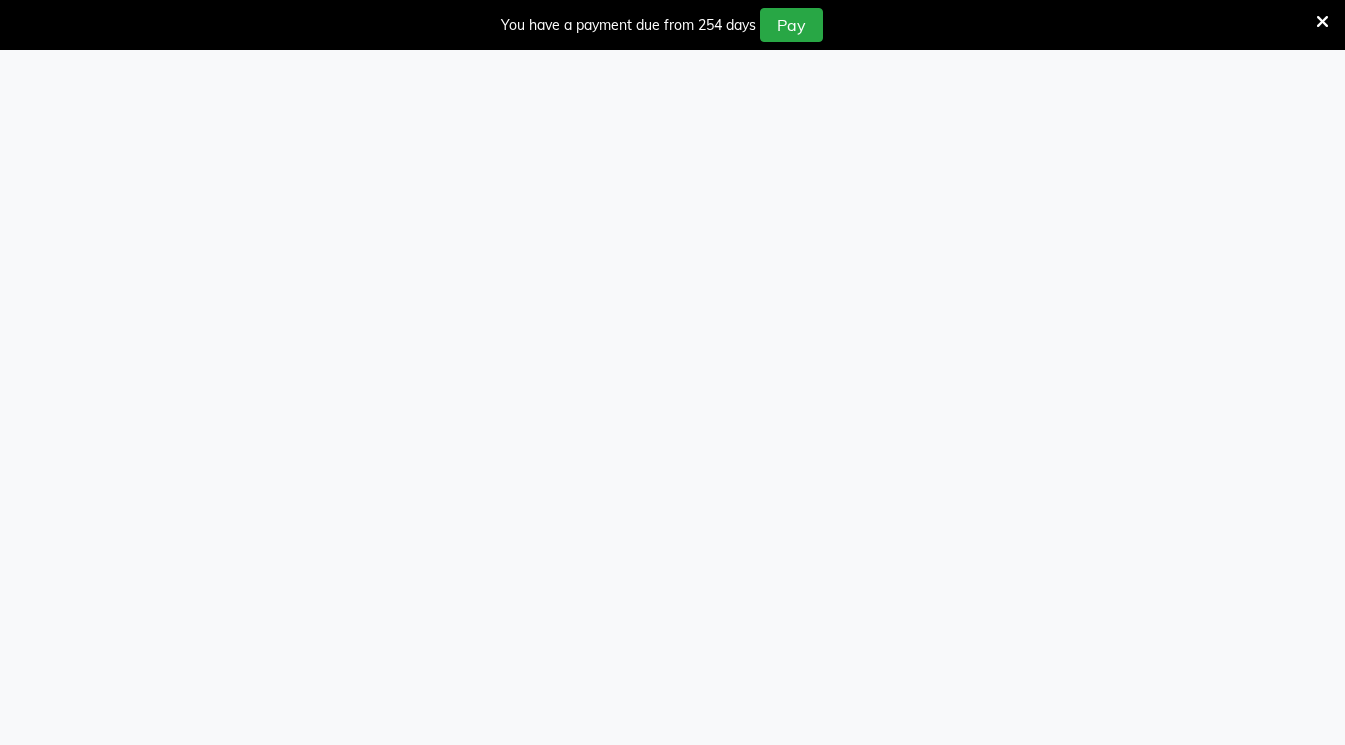 scroll, scrollTop: 0, scrollLeft: 0, axis: both 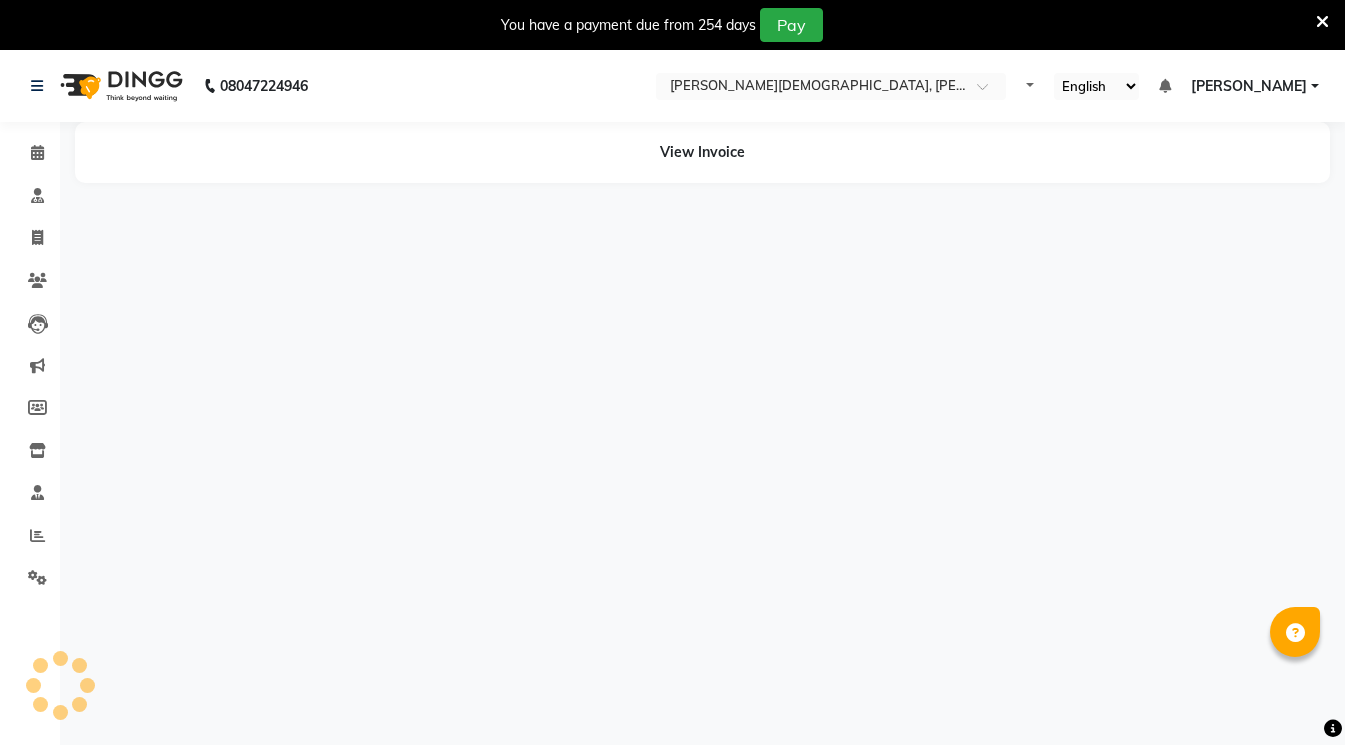 select on "en" 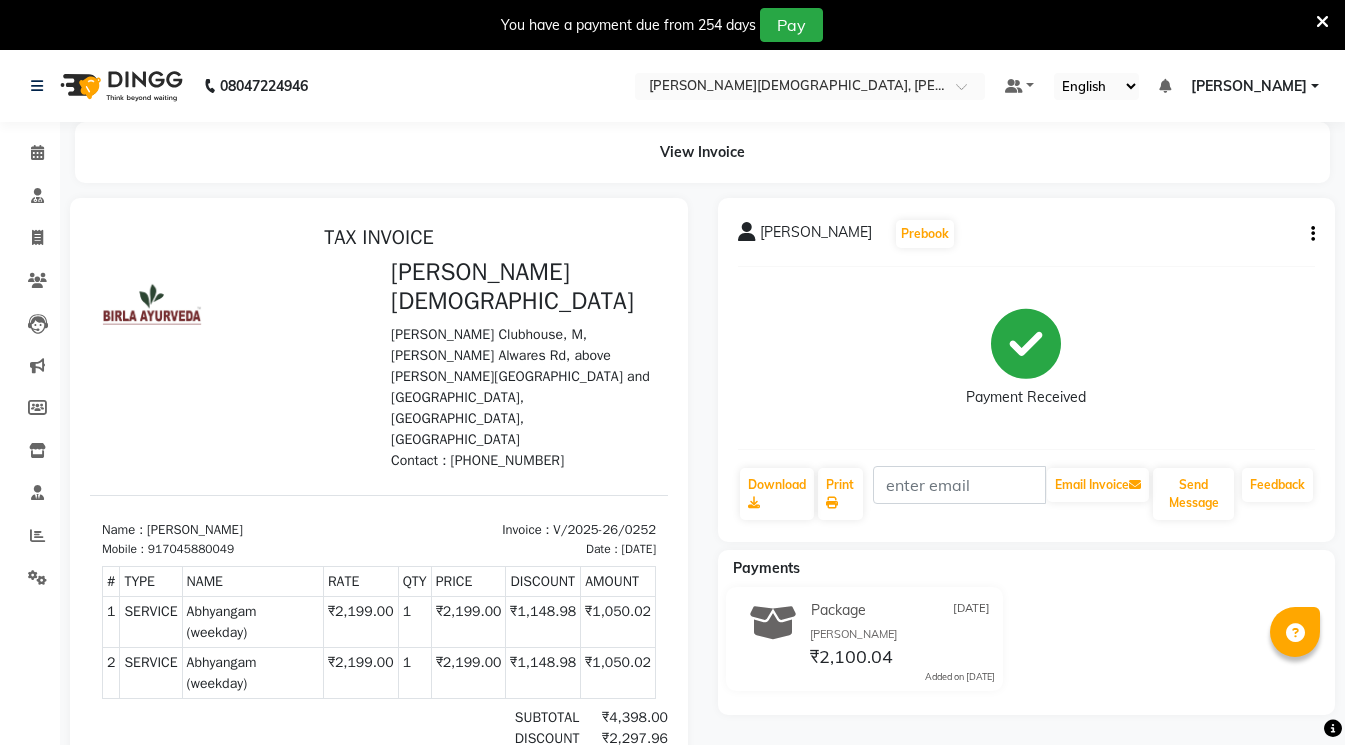 scroll, scrollTop: 0, scrollLeft: 0, axis: both 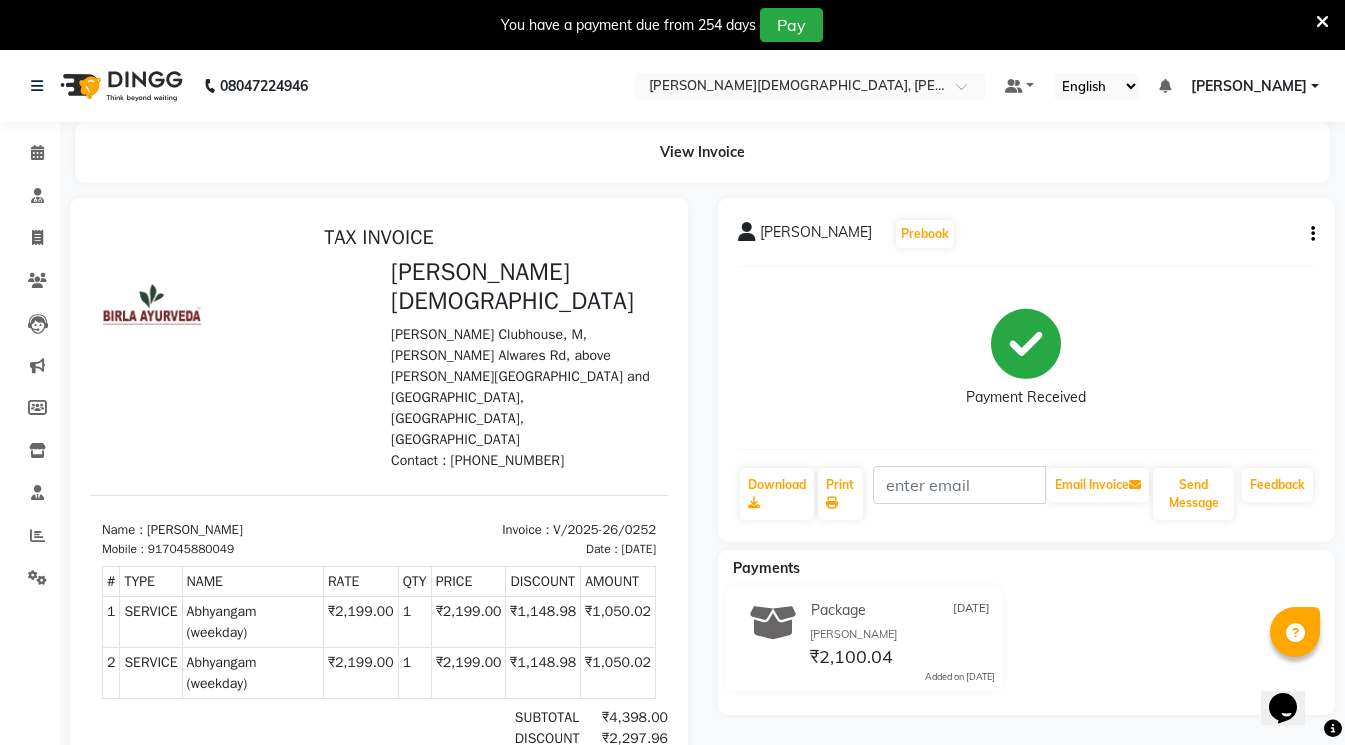 click 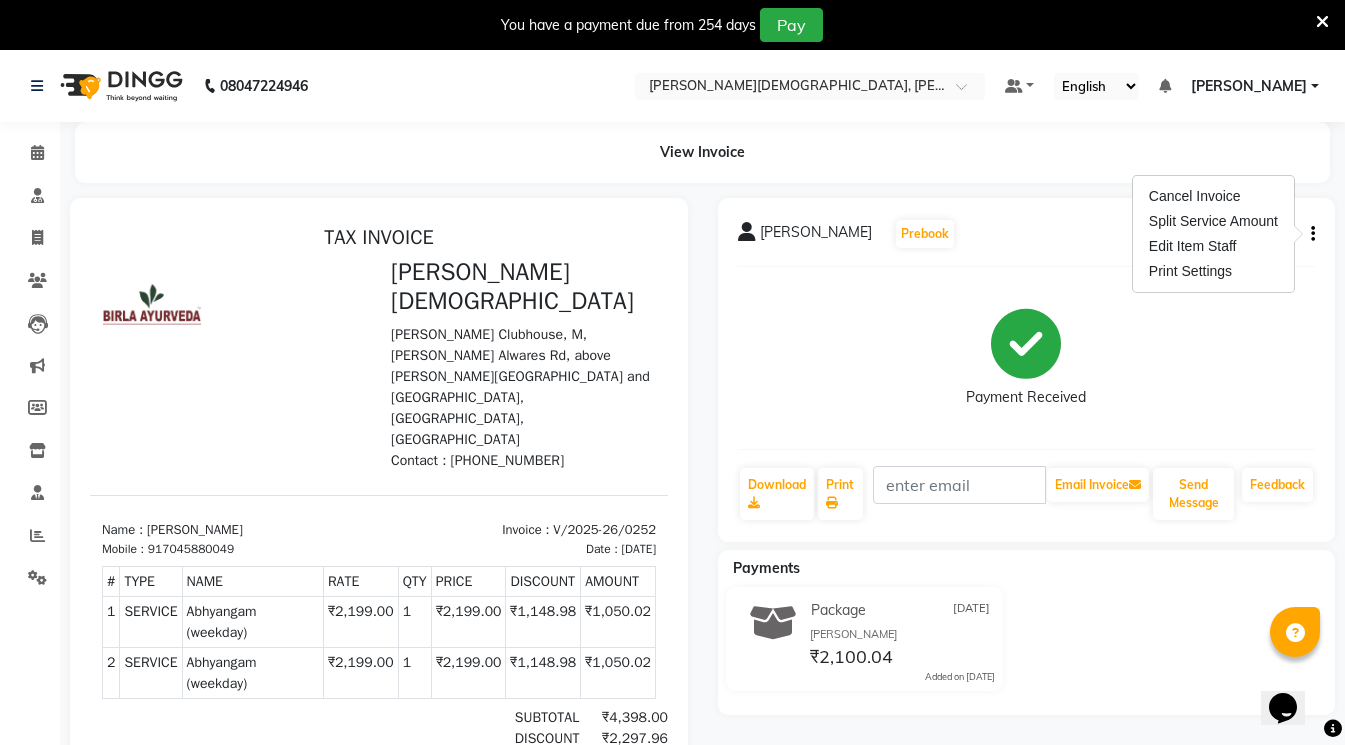 click on "Payment Received" 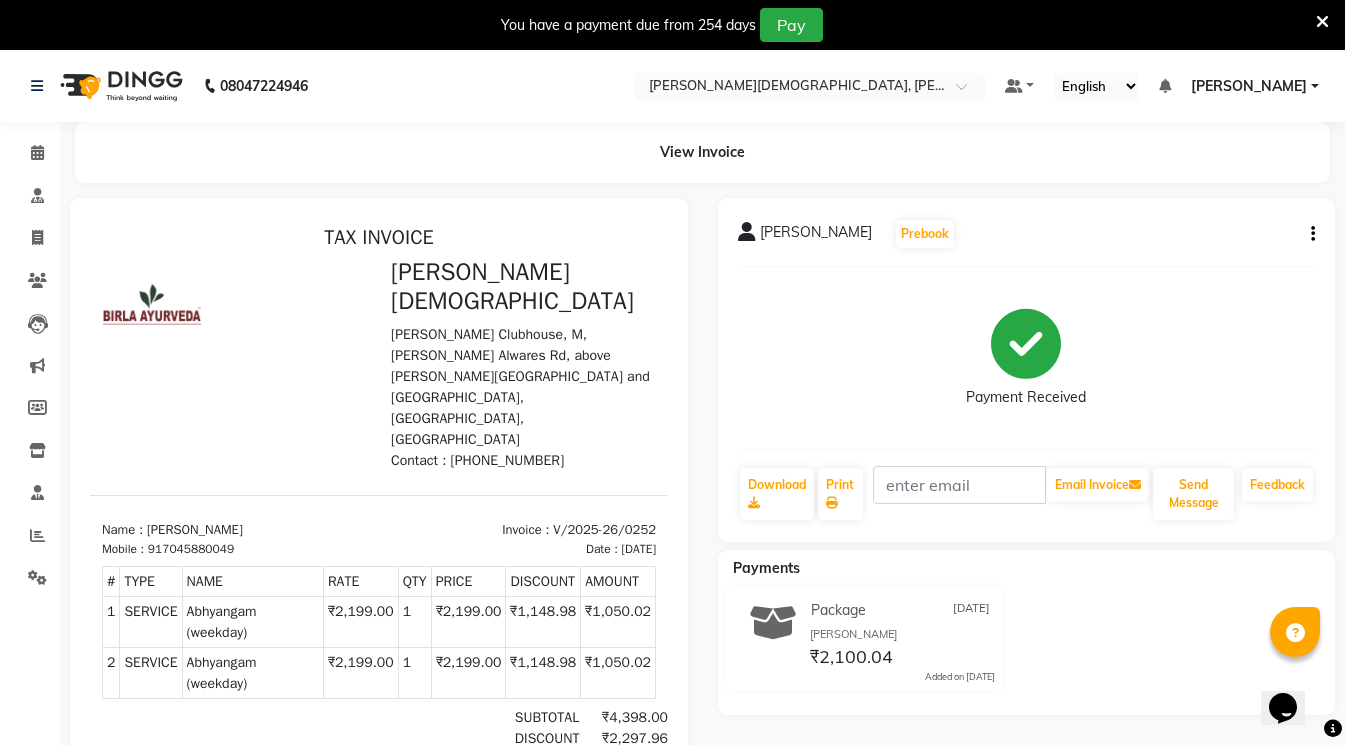 drag, startPoint x: 1310, startPoint y: 240, endPoint x: 942, endPoint y: 336, distance: 380.31564 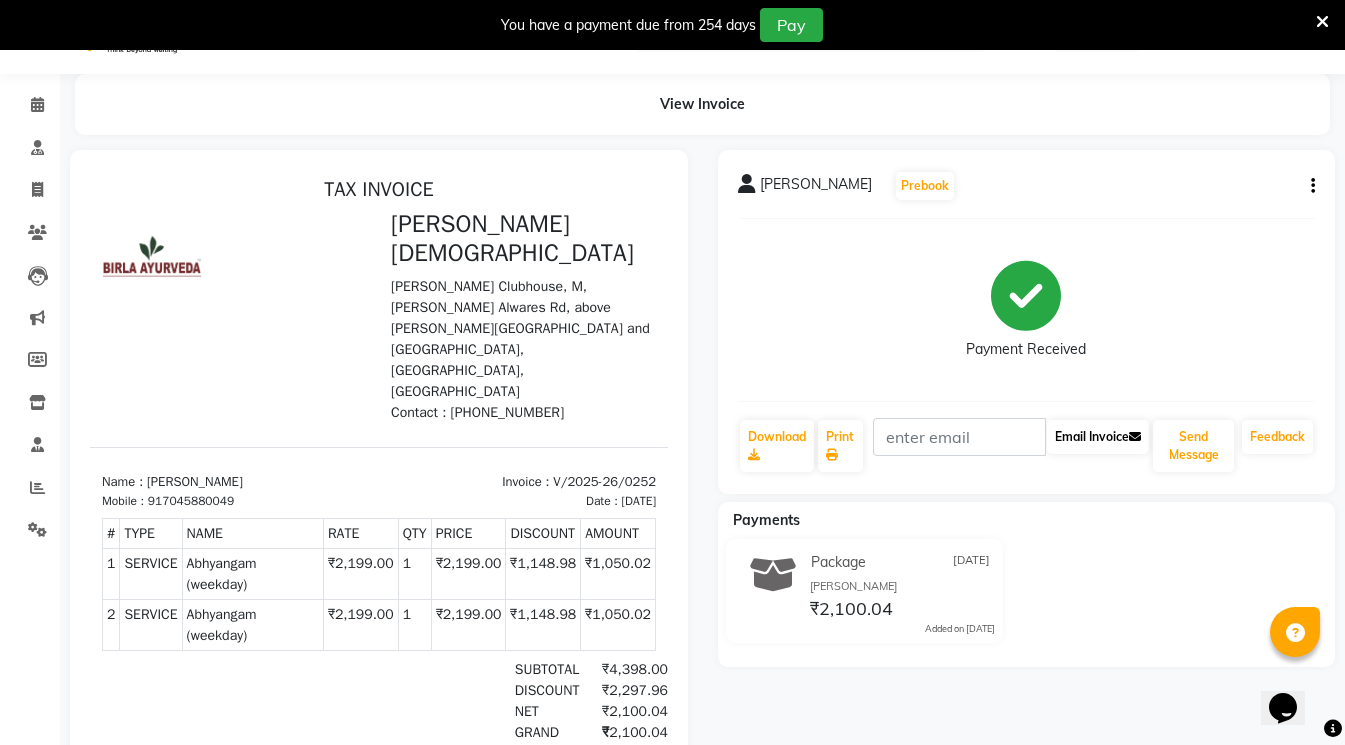 scroll, scrollTop: 0, scrollLeft: 0, axis: both 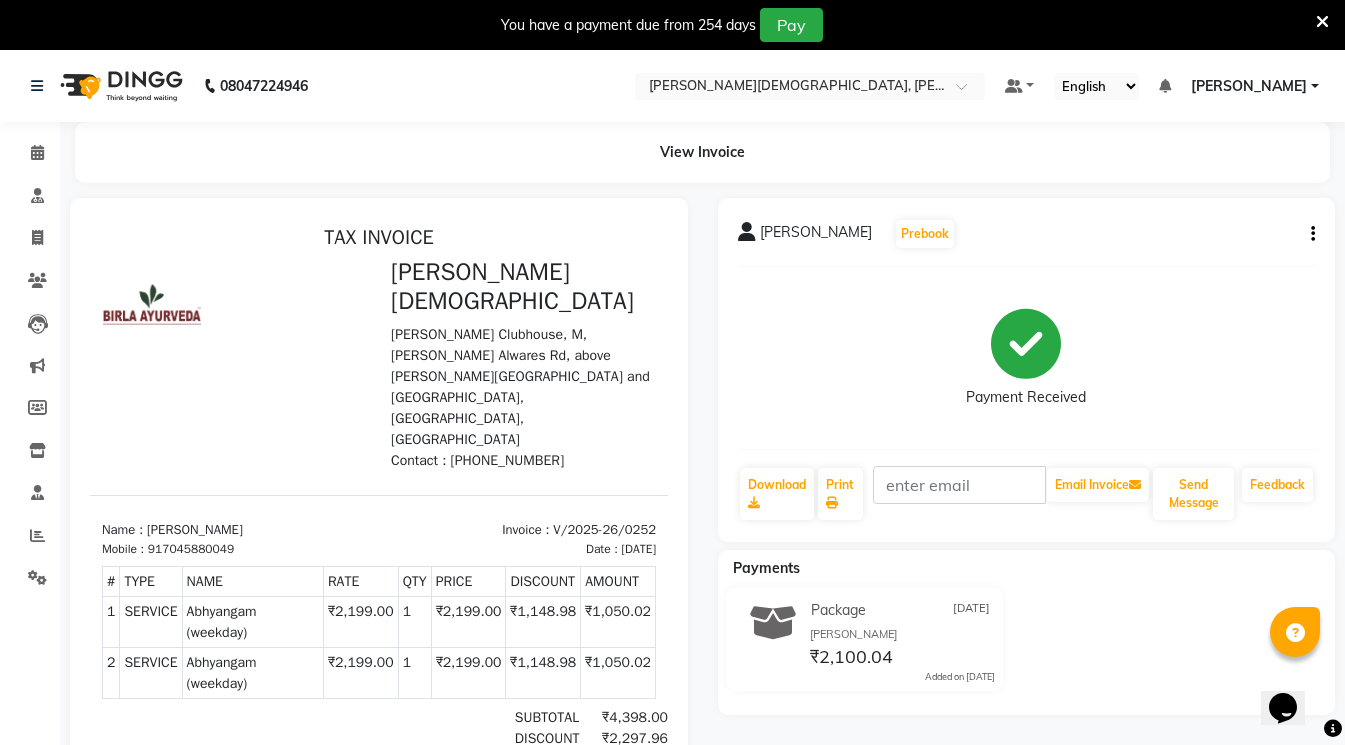 click 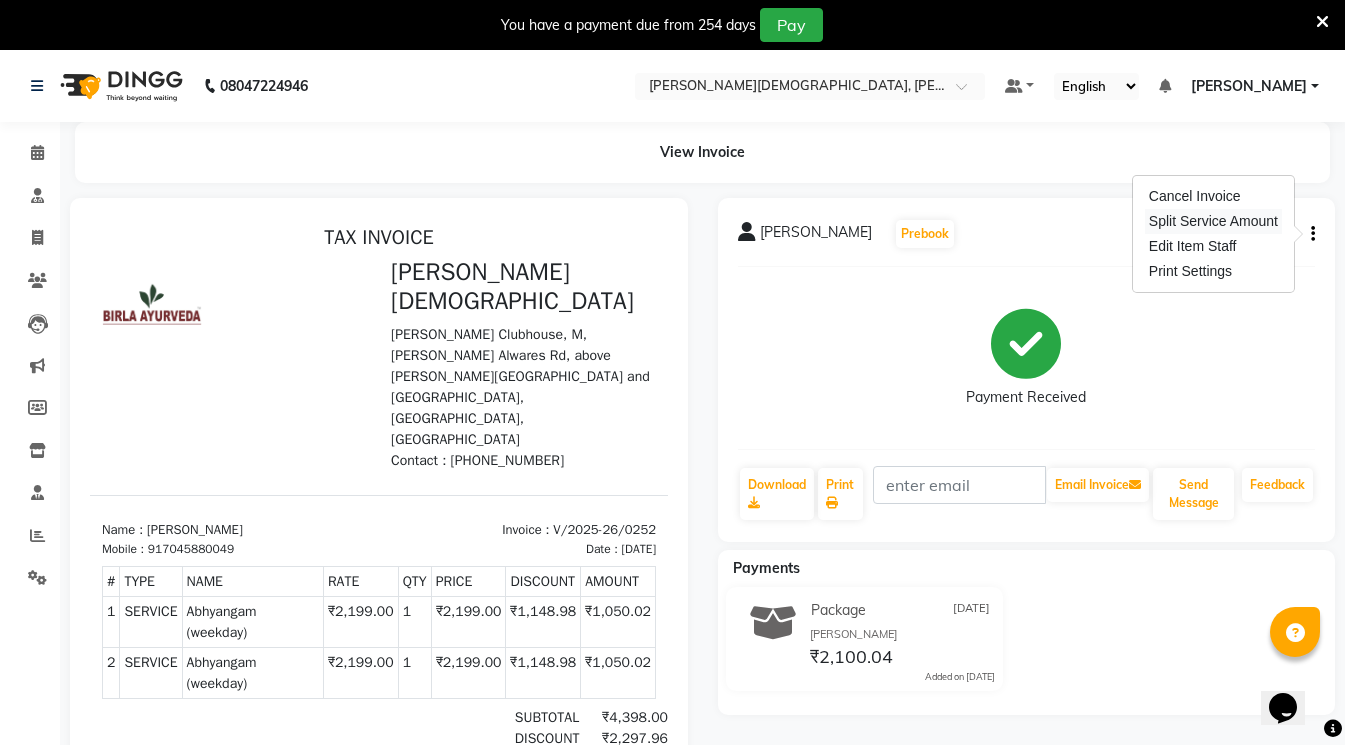 click on "Split Service Amount" at bounding box center (1213, 221) 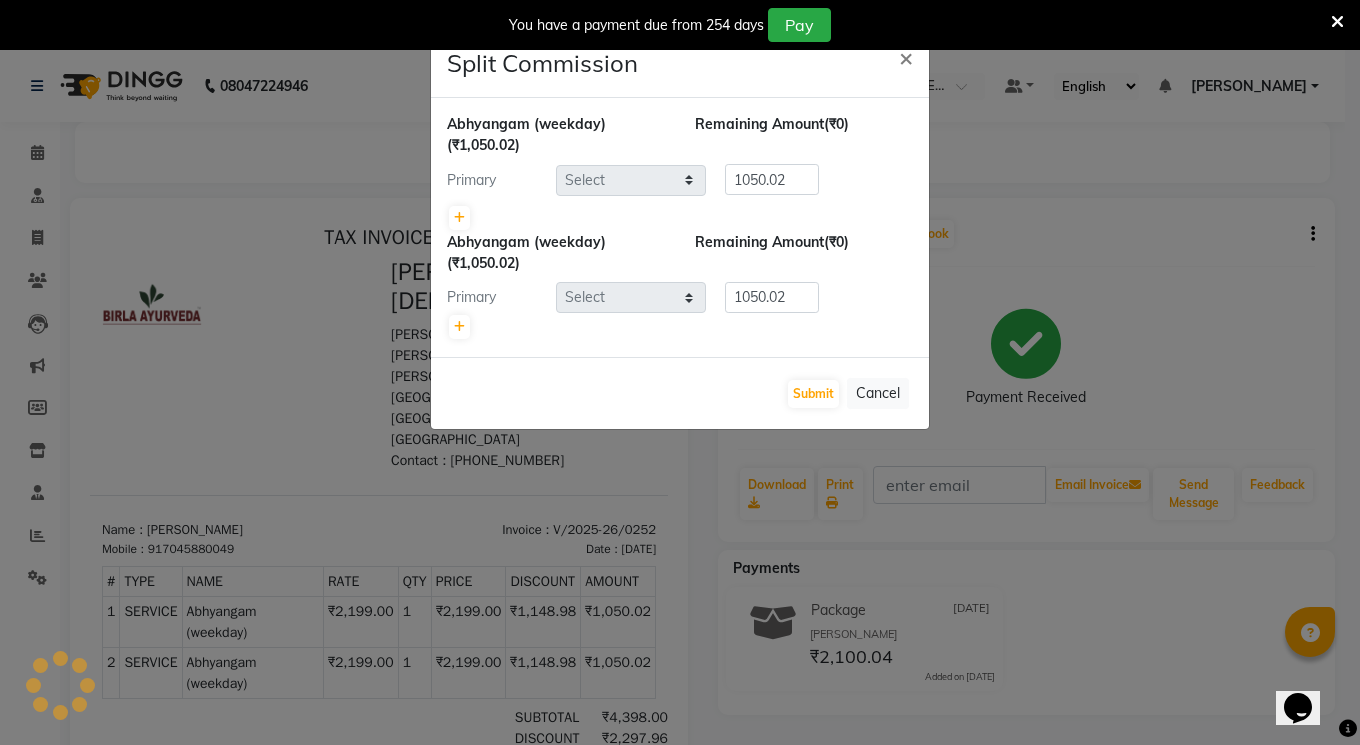 select on "65789" 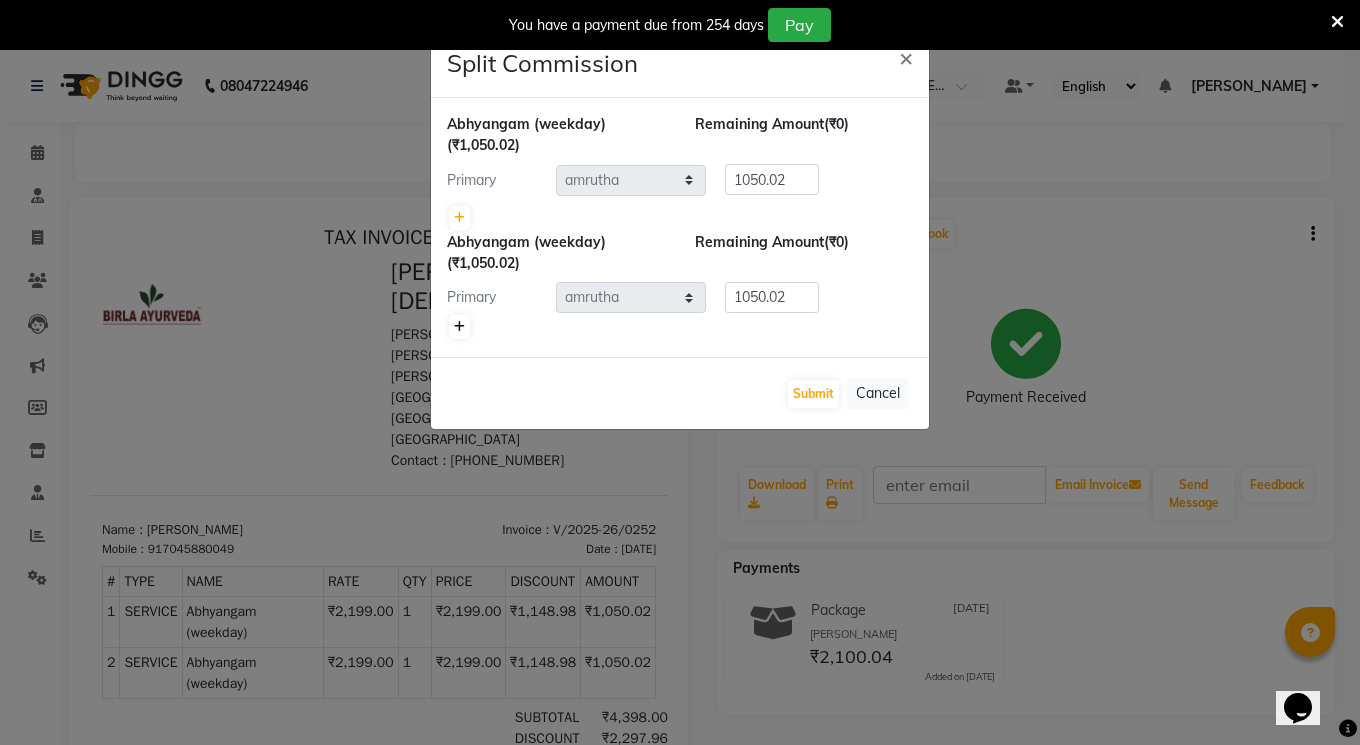 click 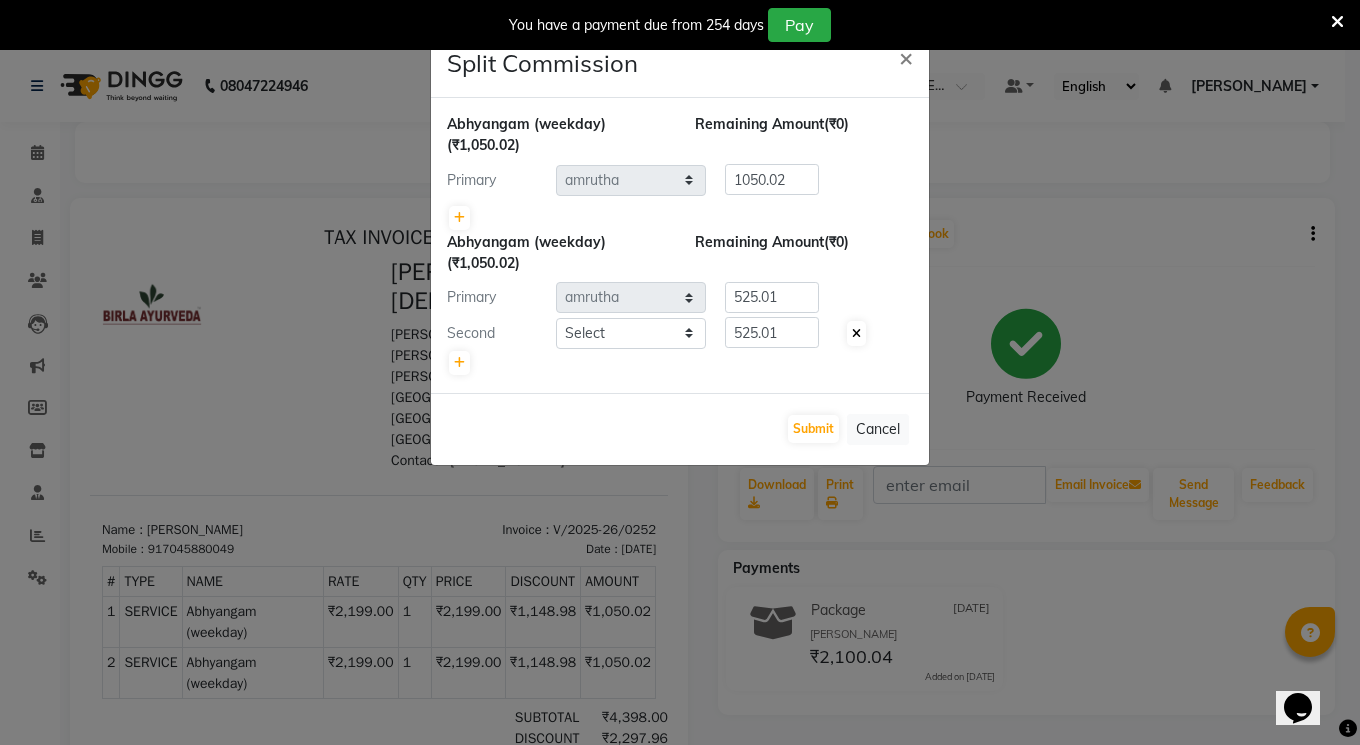 click 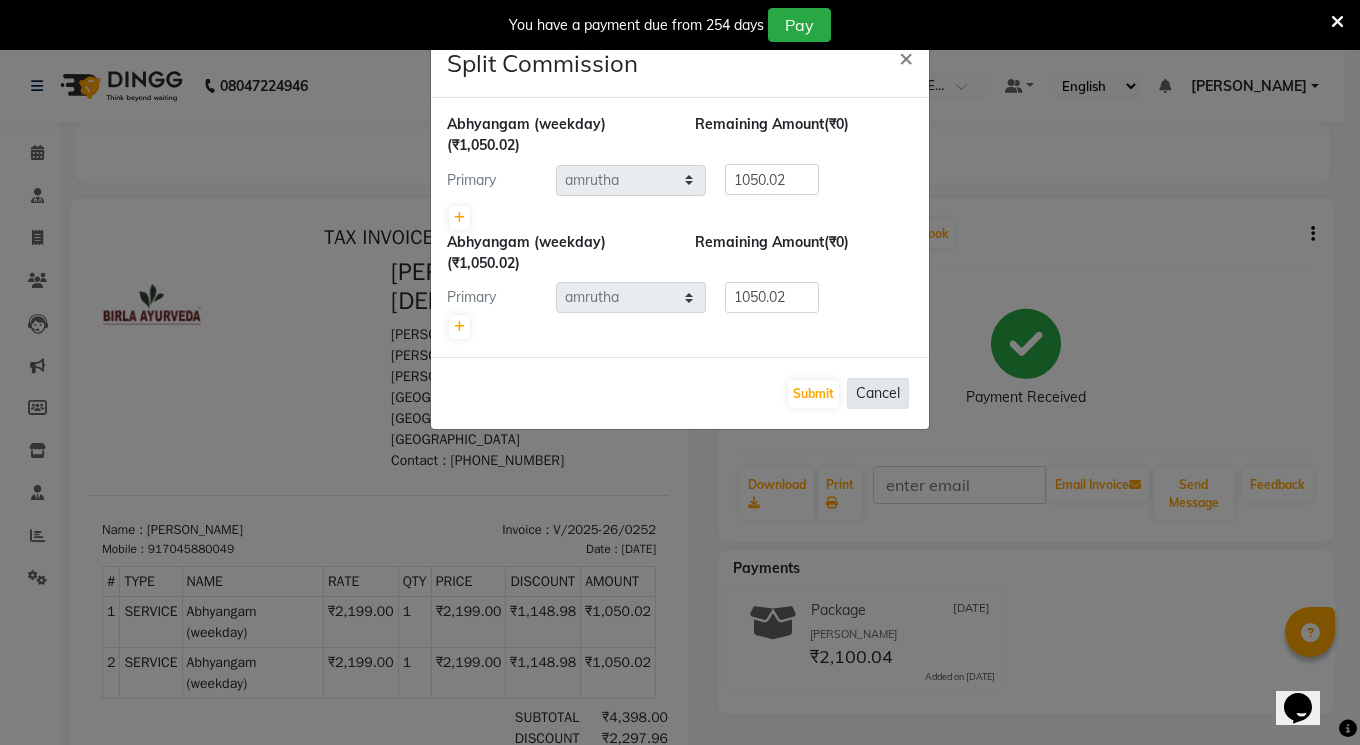 click on "Cancel" 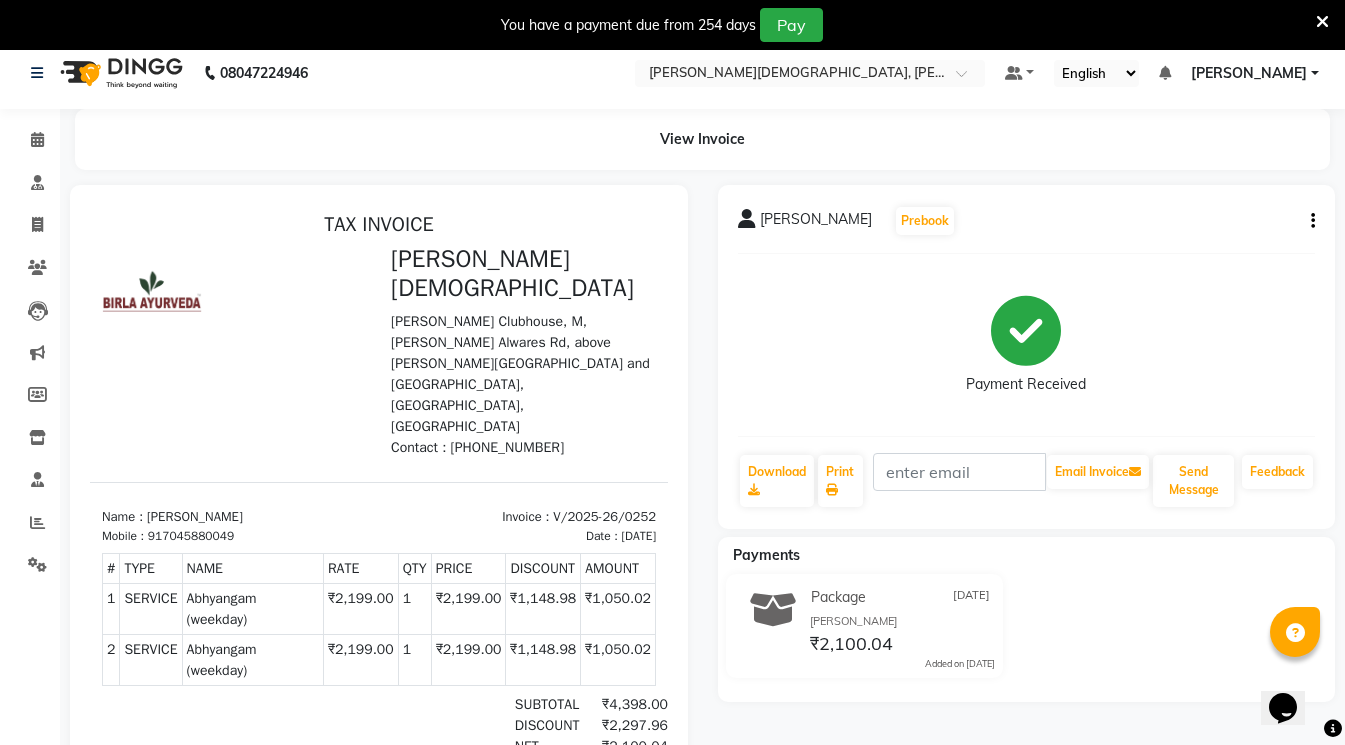 scroll, scrollTop: 0, scrollLeft: 0, axis: both 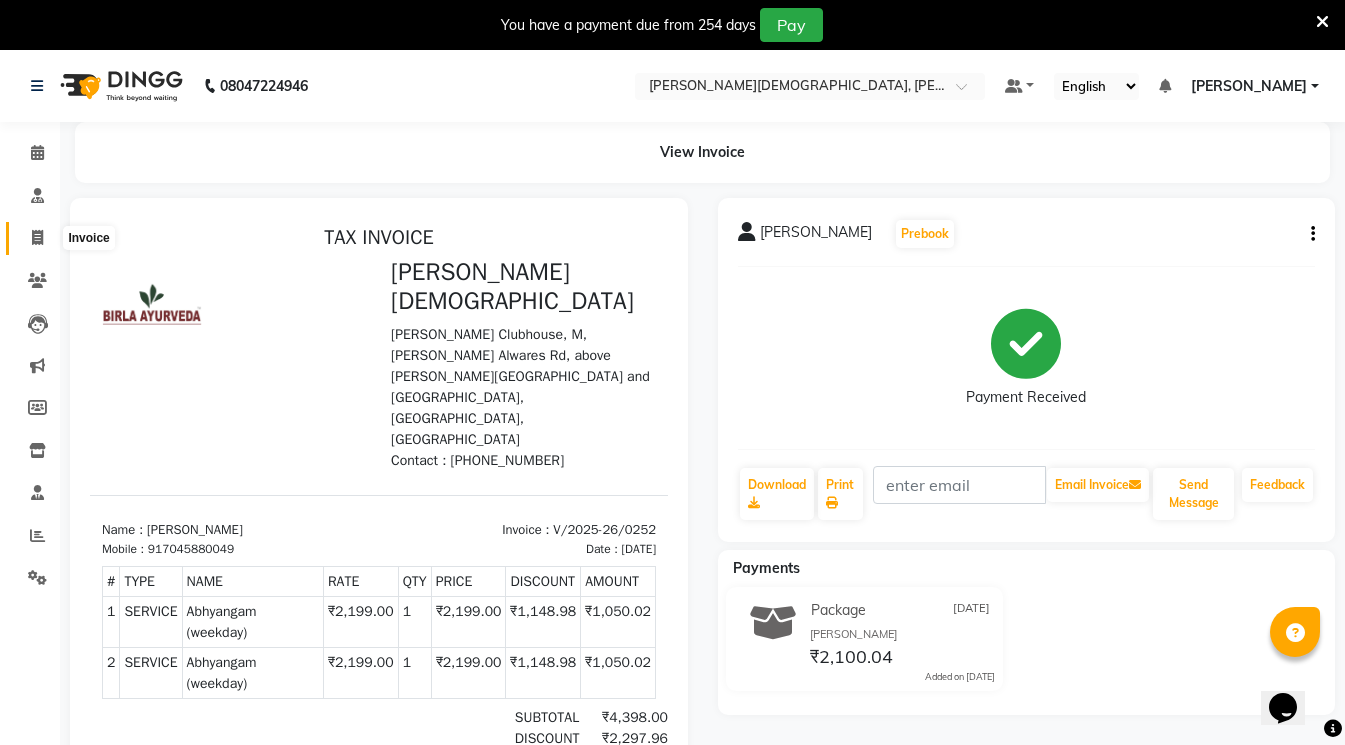 click 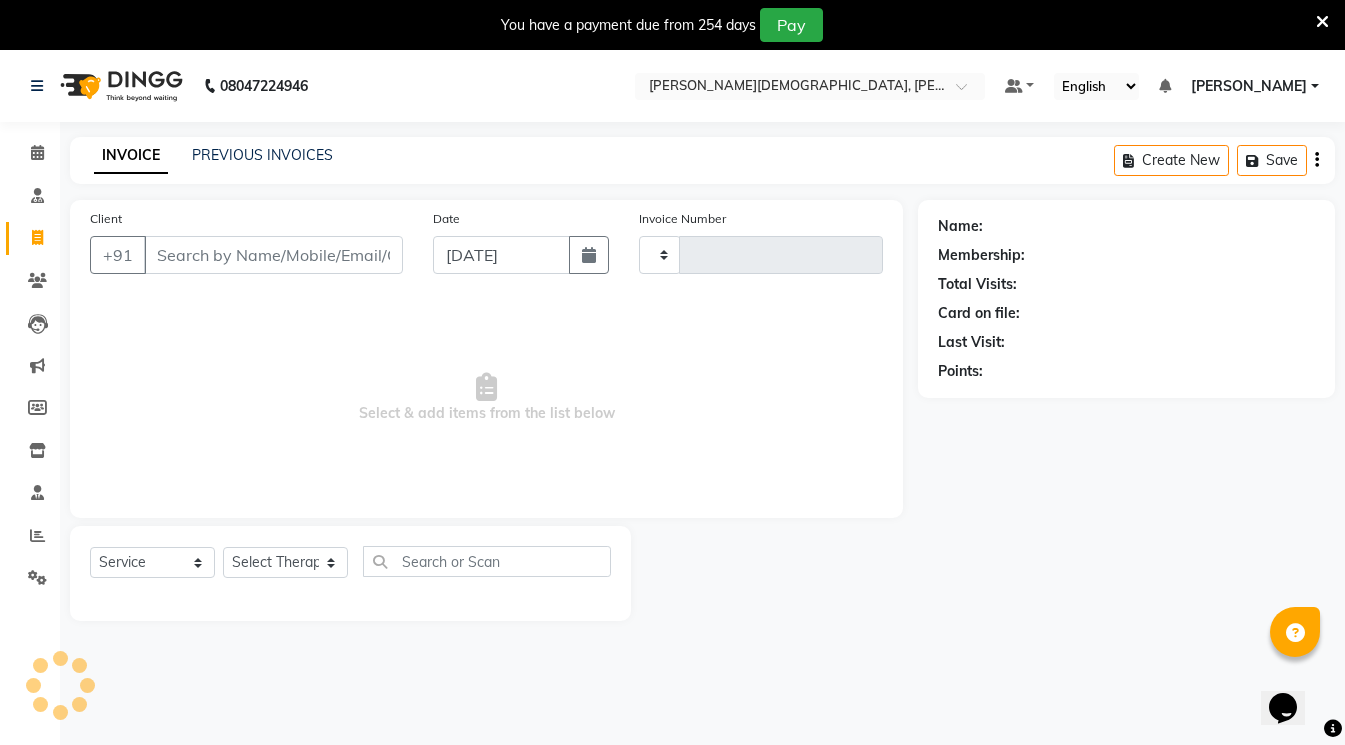 scroll, scrollTop: 50, scrollLeft: 0, axis: vertical 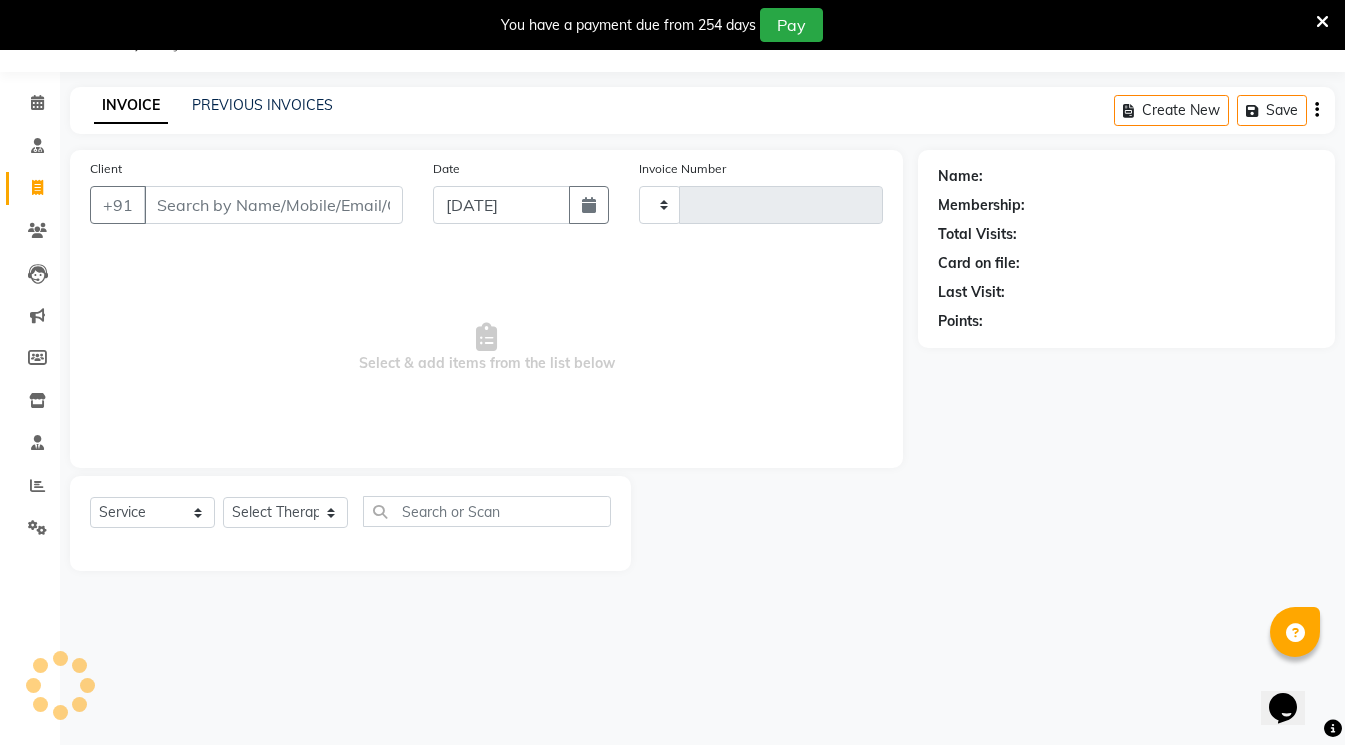 type on "0253" 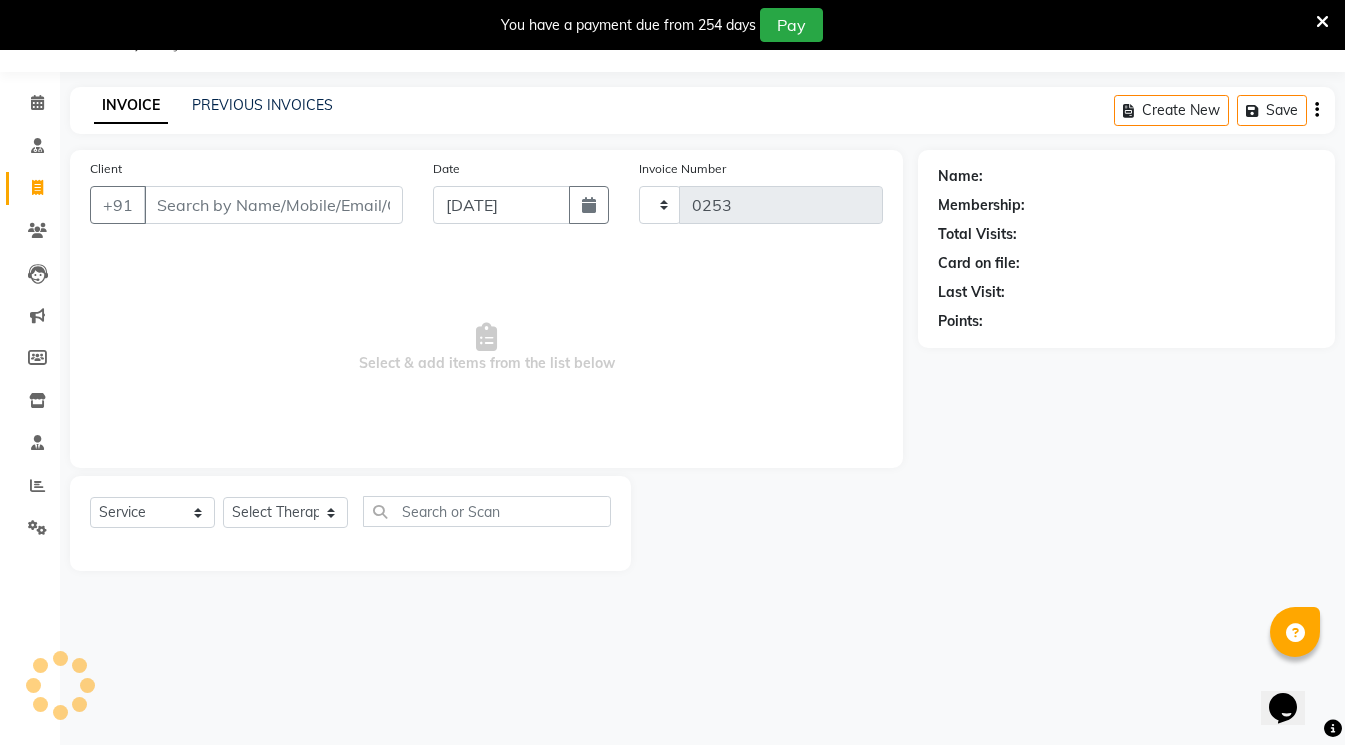 select on "6812" 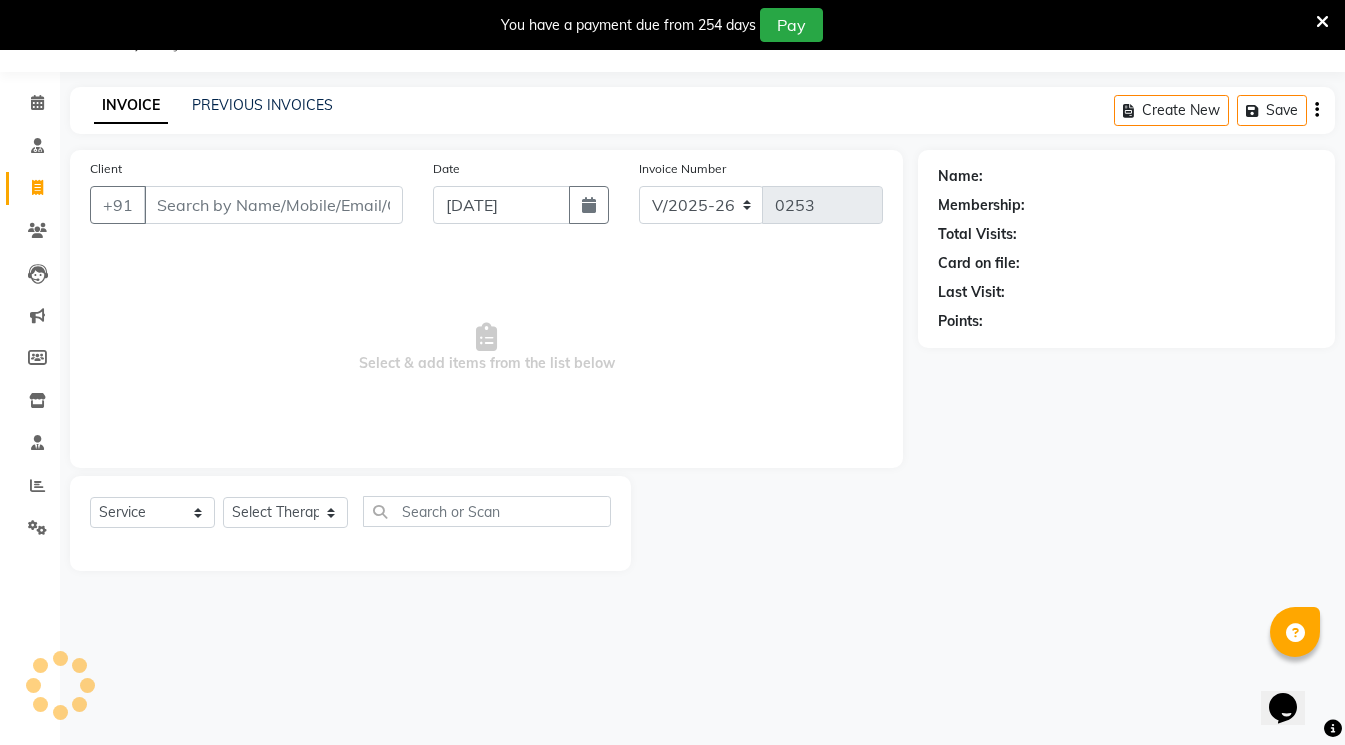 click on "PREVIOUS INVOICES" 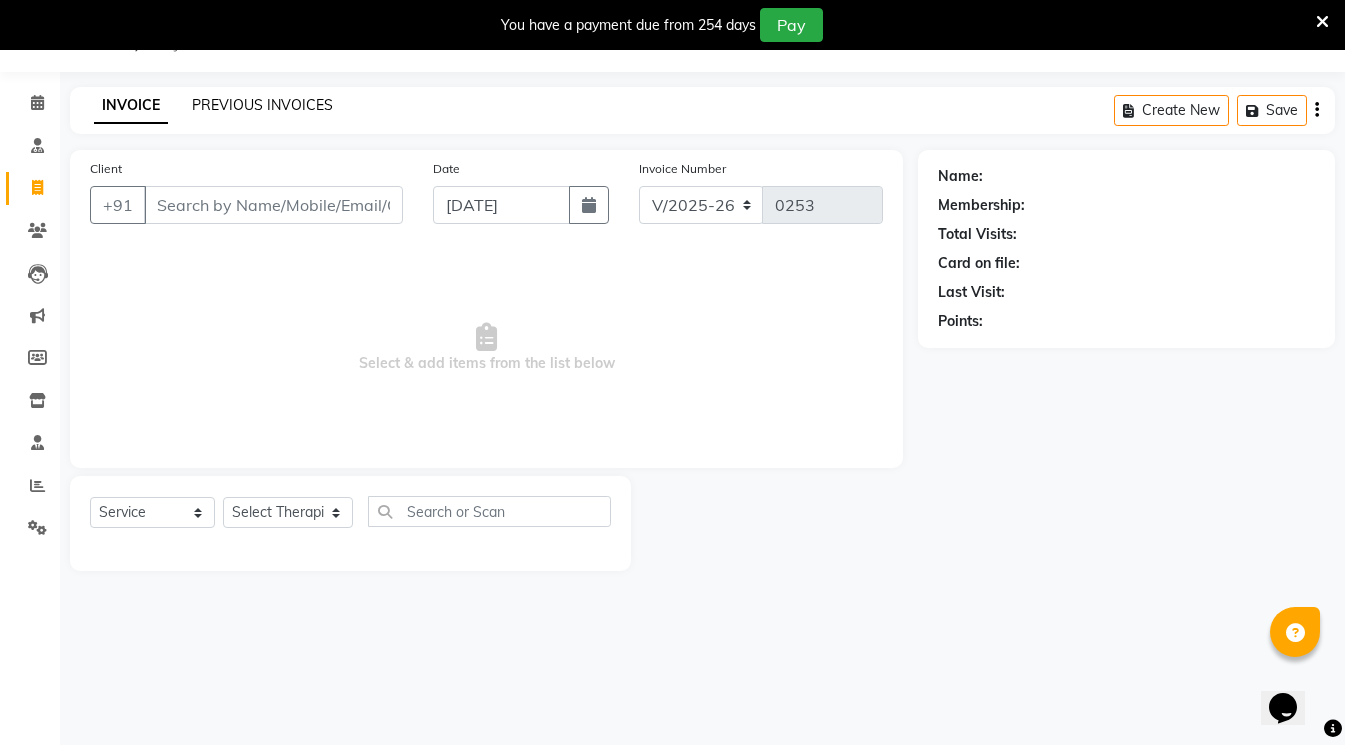click on "PREVIOUS INVOICES" 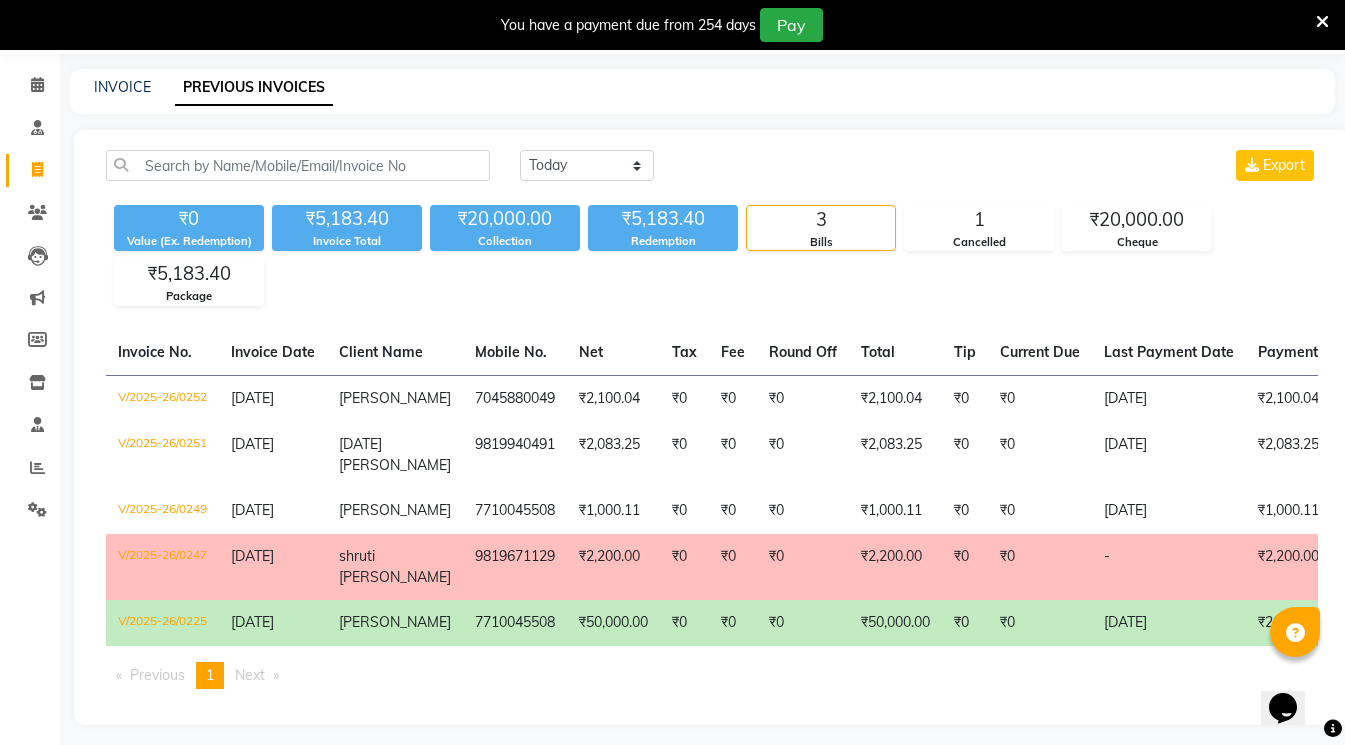 scroll, scrollTop: 33, scrollLeft: 0, axis: vertical 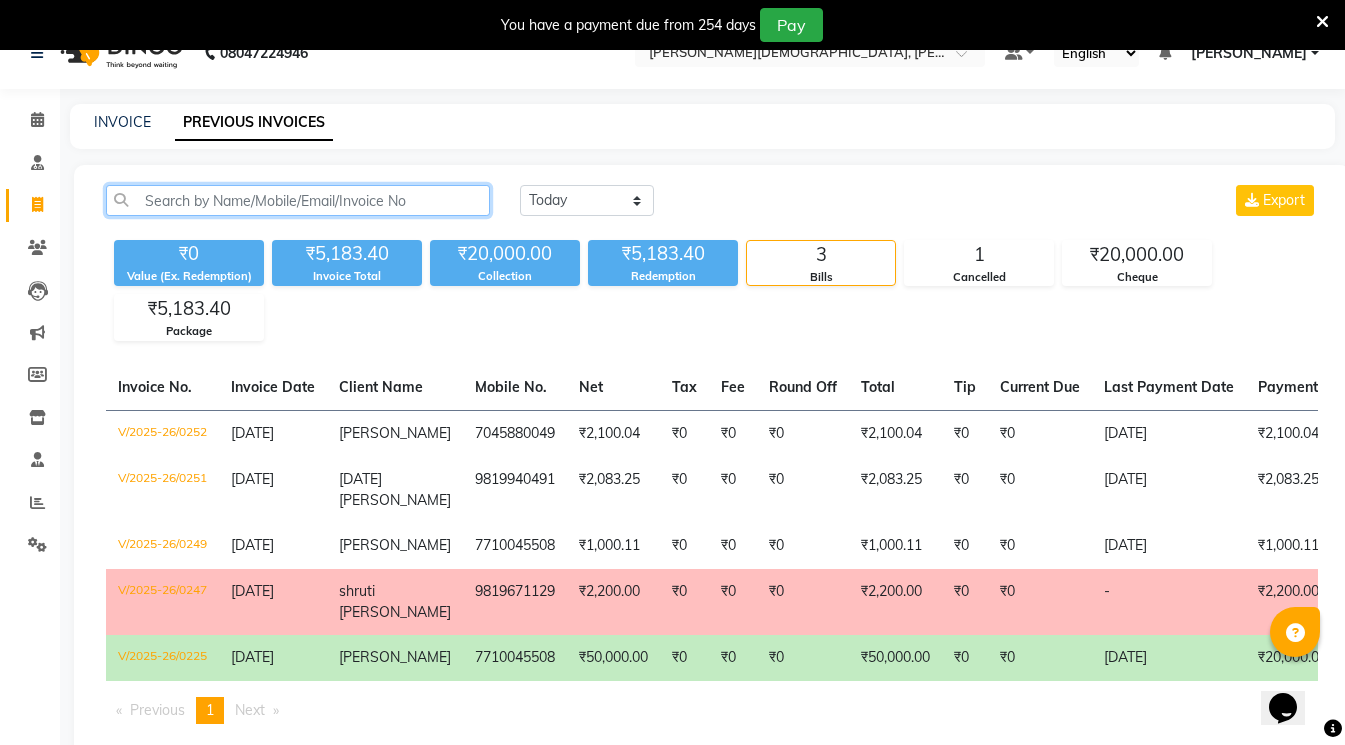 click 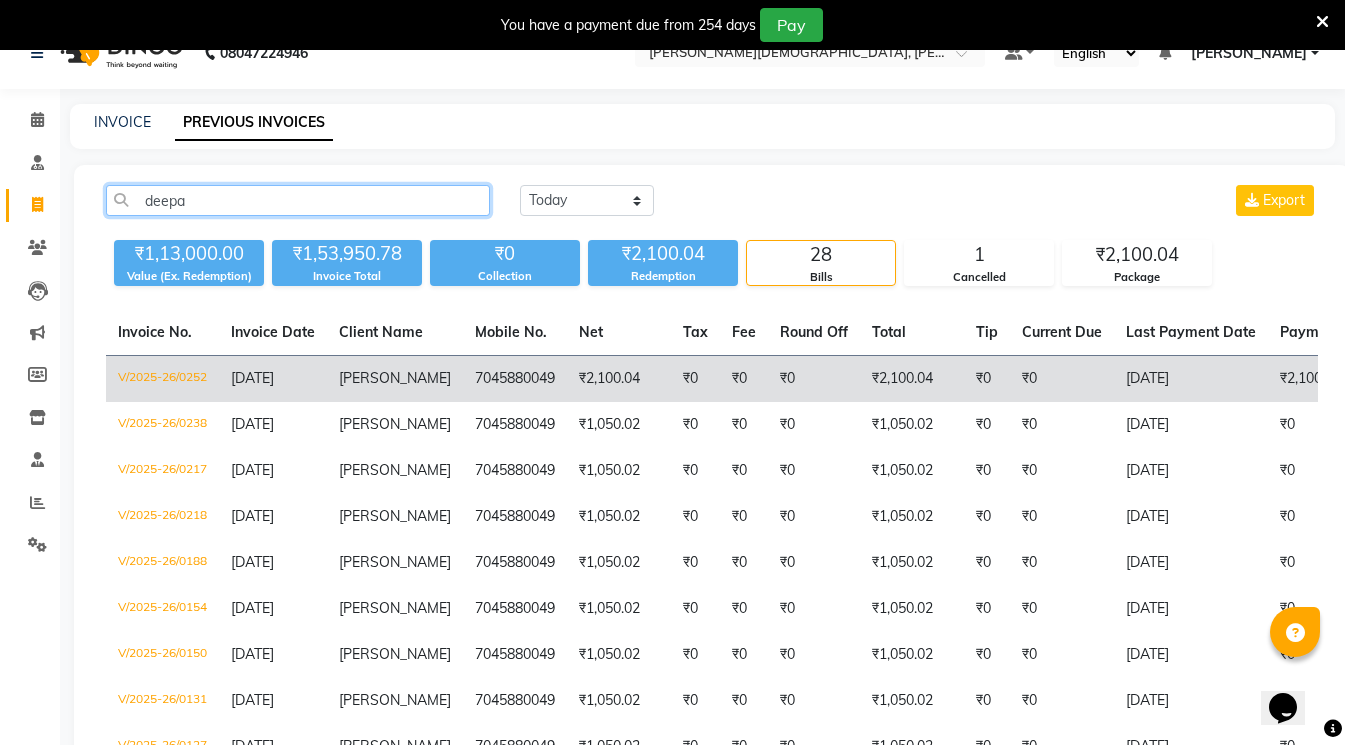 type on "deepa" 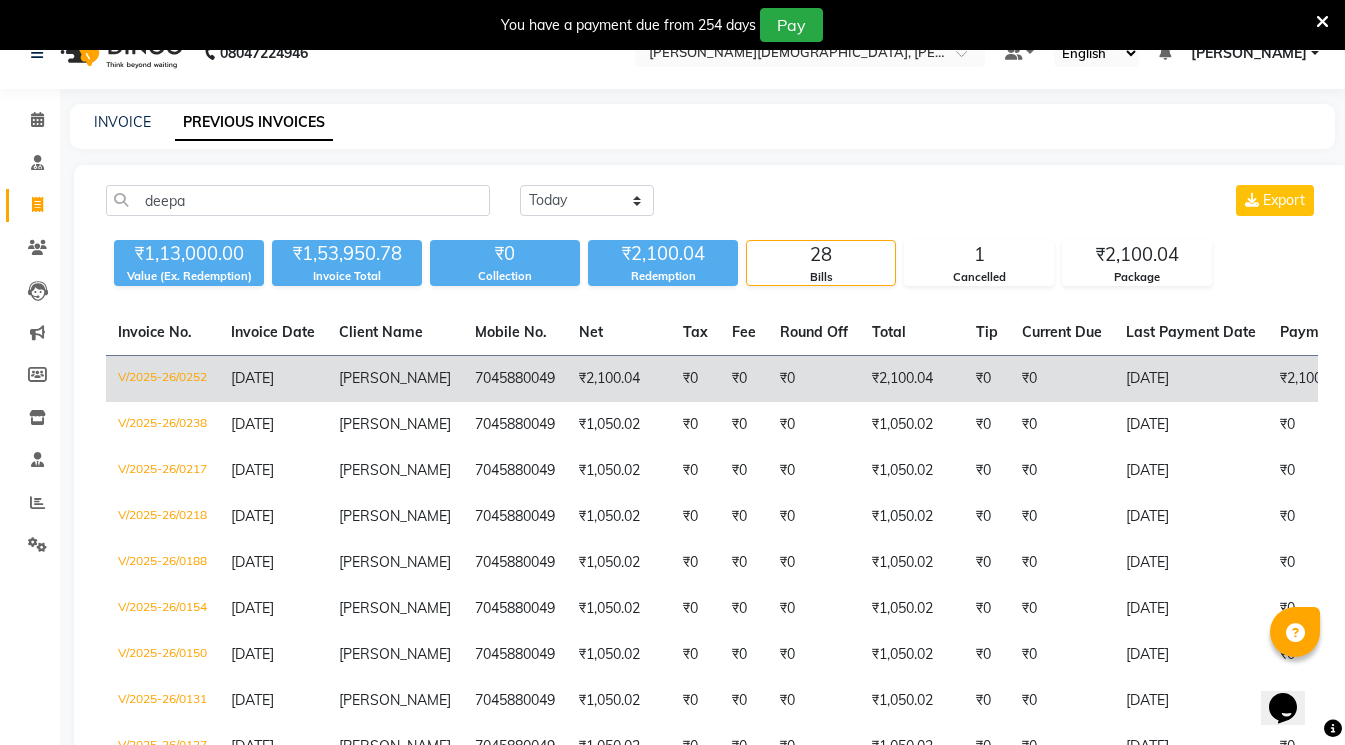 click on "[PERSON_NAME]" 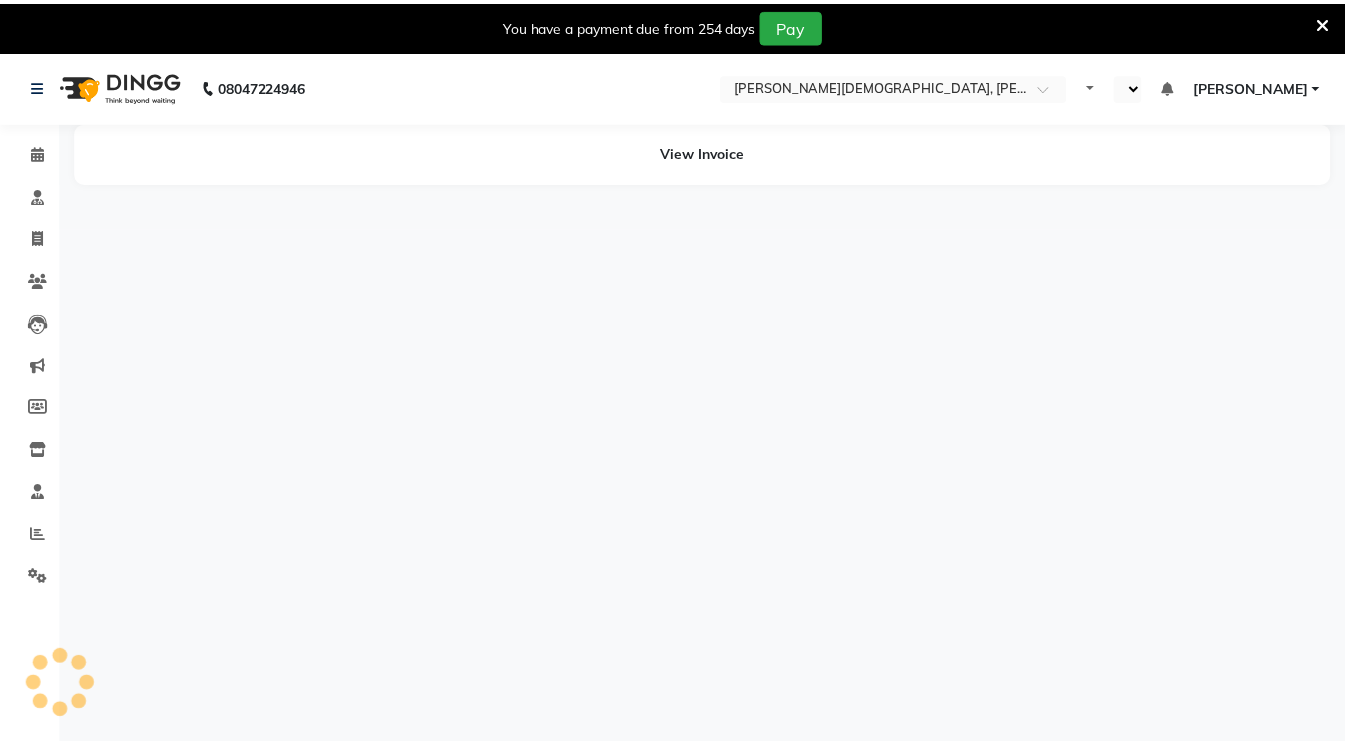 scroll, scrollTop: 0, scrollLeft: 0, axis: both 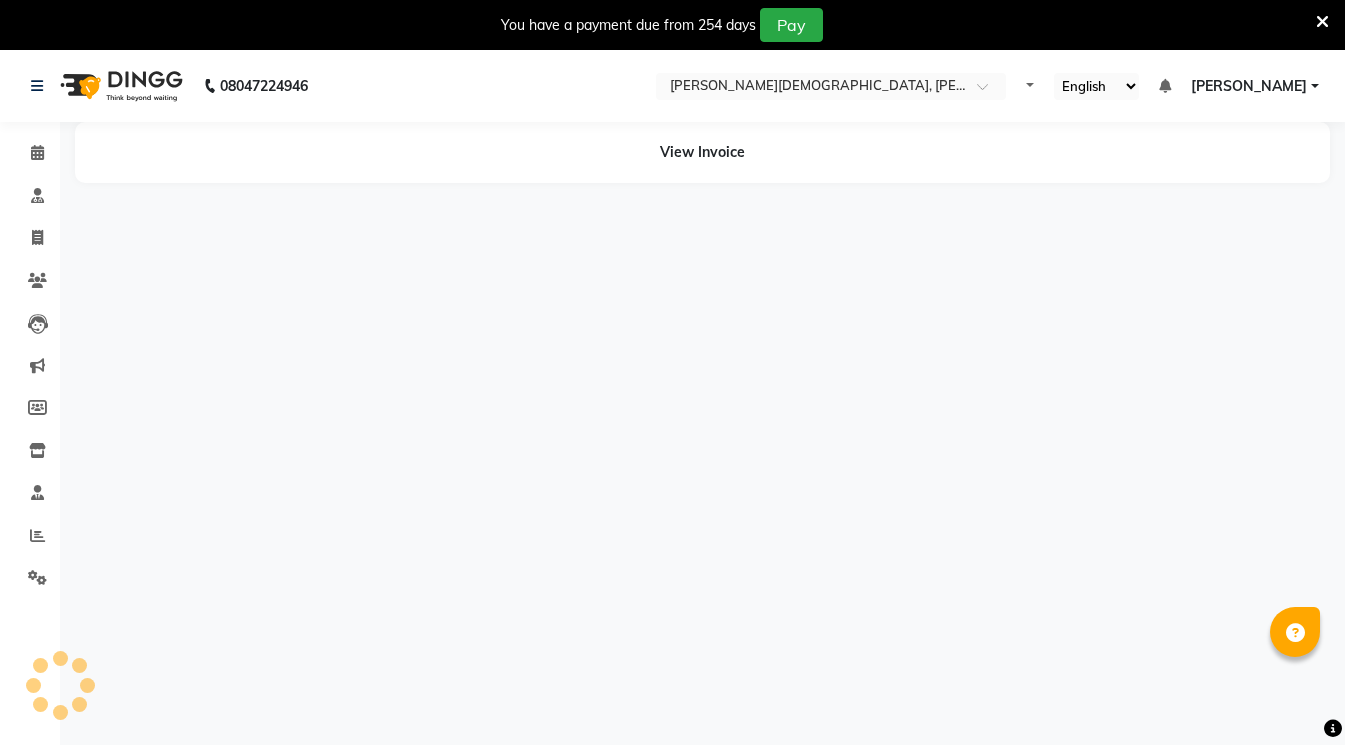 select on "en" 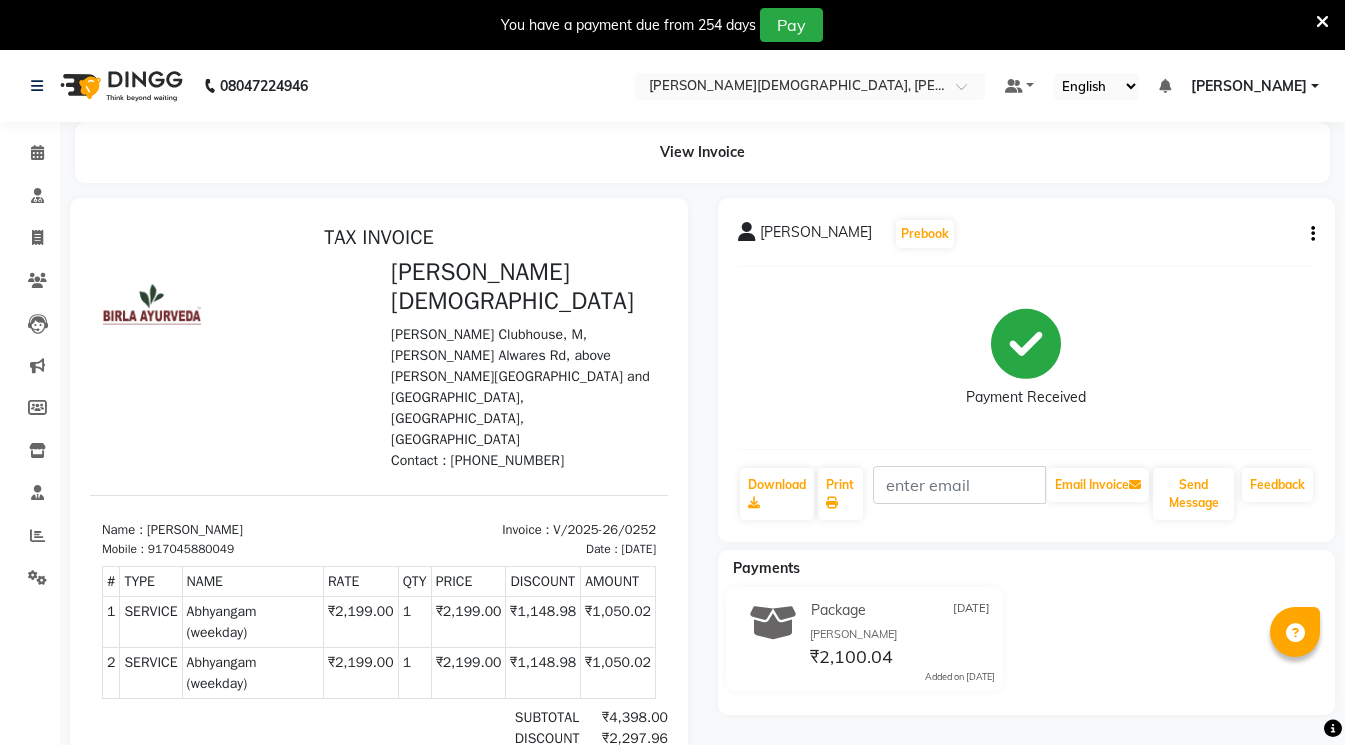 scroll, scrollTop: 0, scrollLeft: 0, axis: both 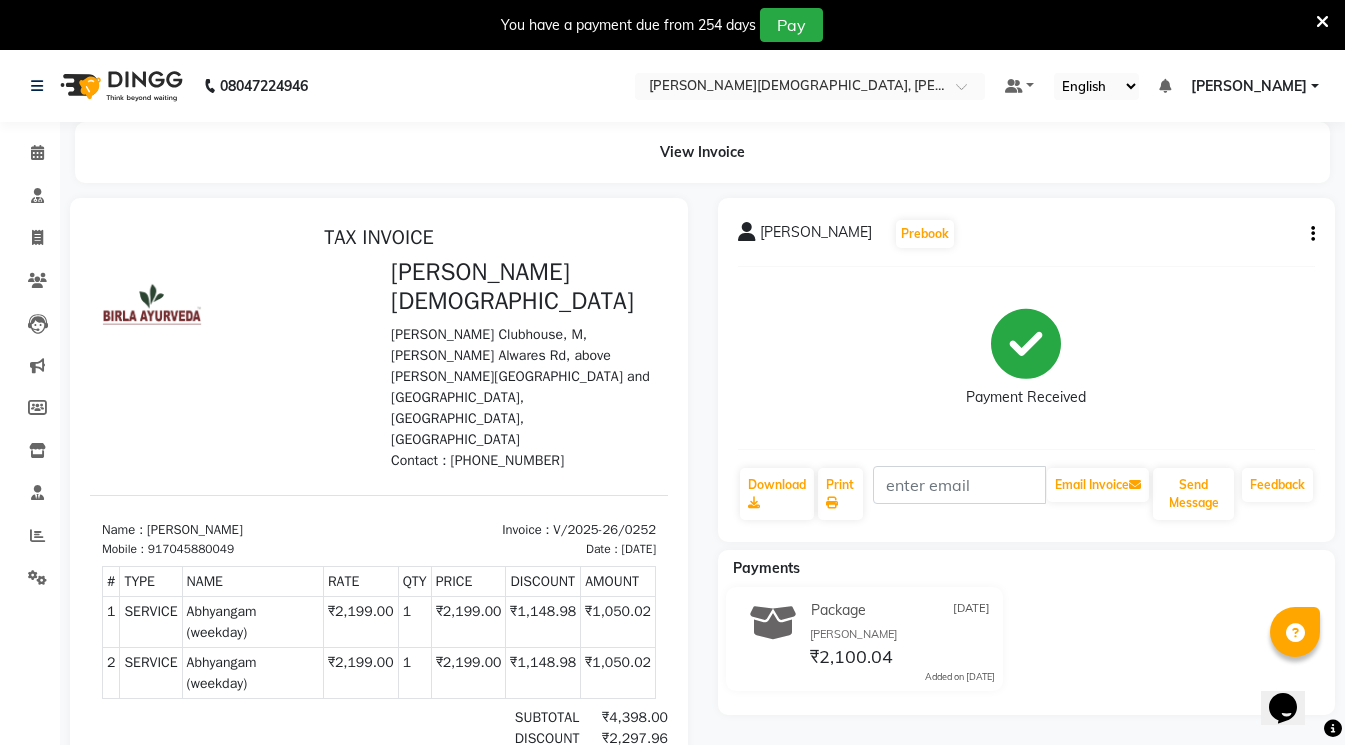 drag, startPoint x: 1310, startPoint y: 239, endPoint x: 770, endPoint y: 332, distance: 547.9498 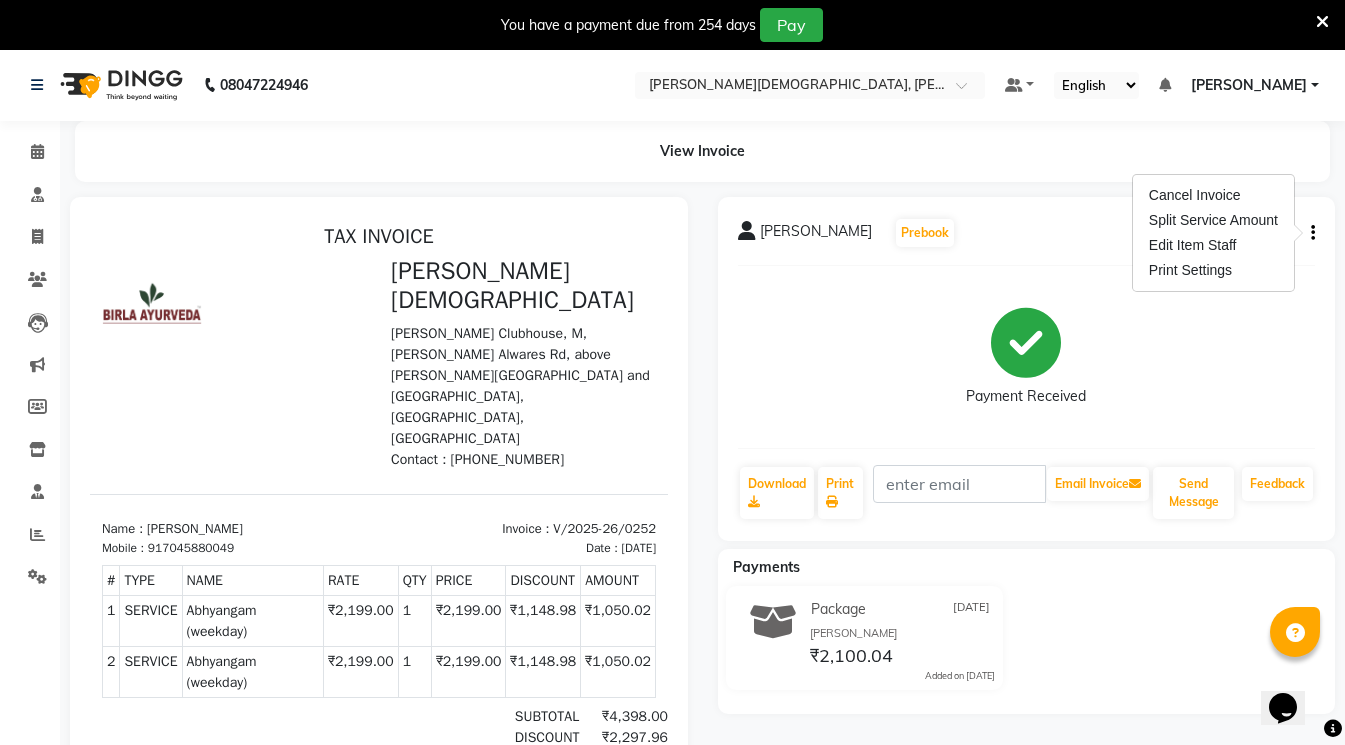 scroll, scrollTop: 0, scrollLeft: 0, axis: both 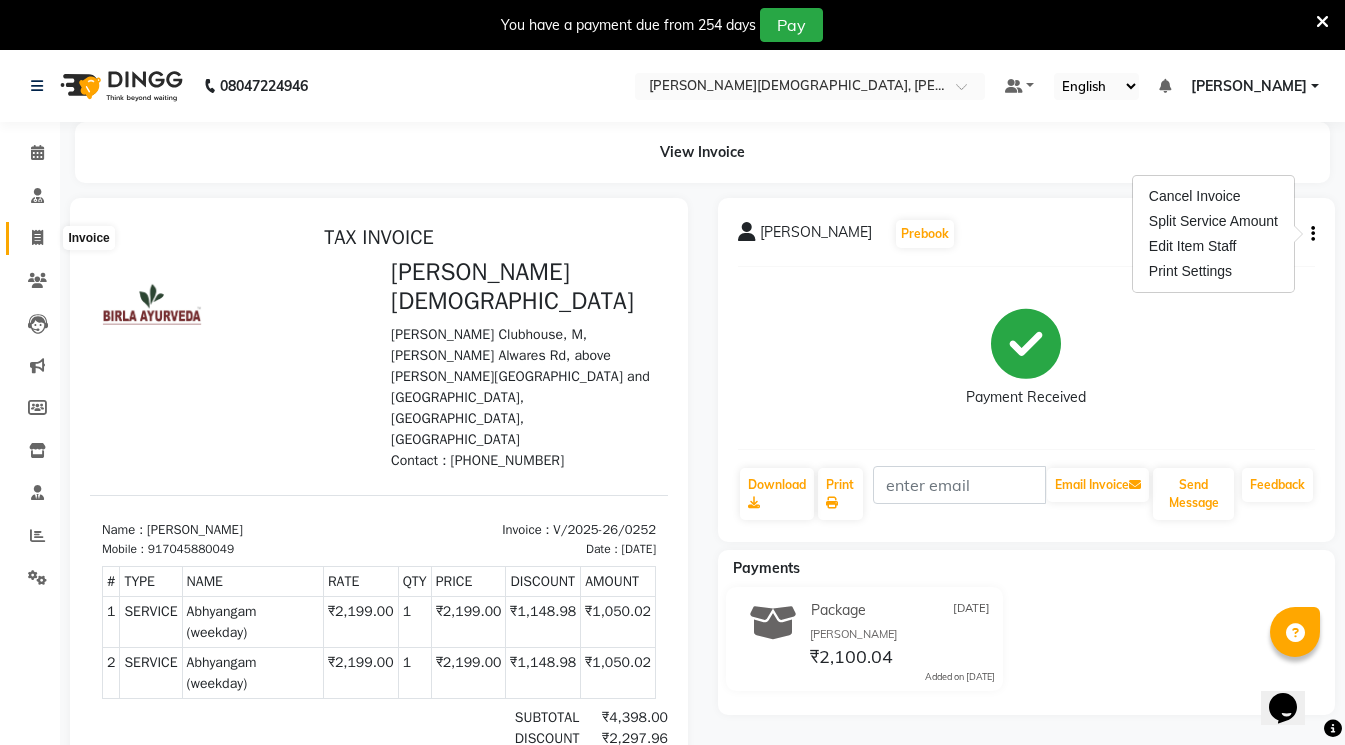 click 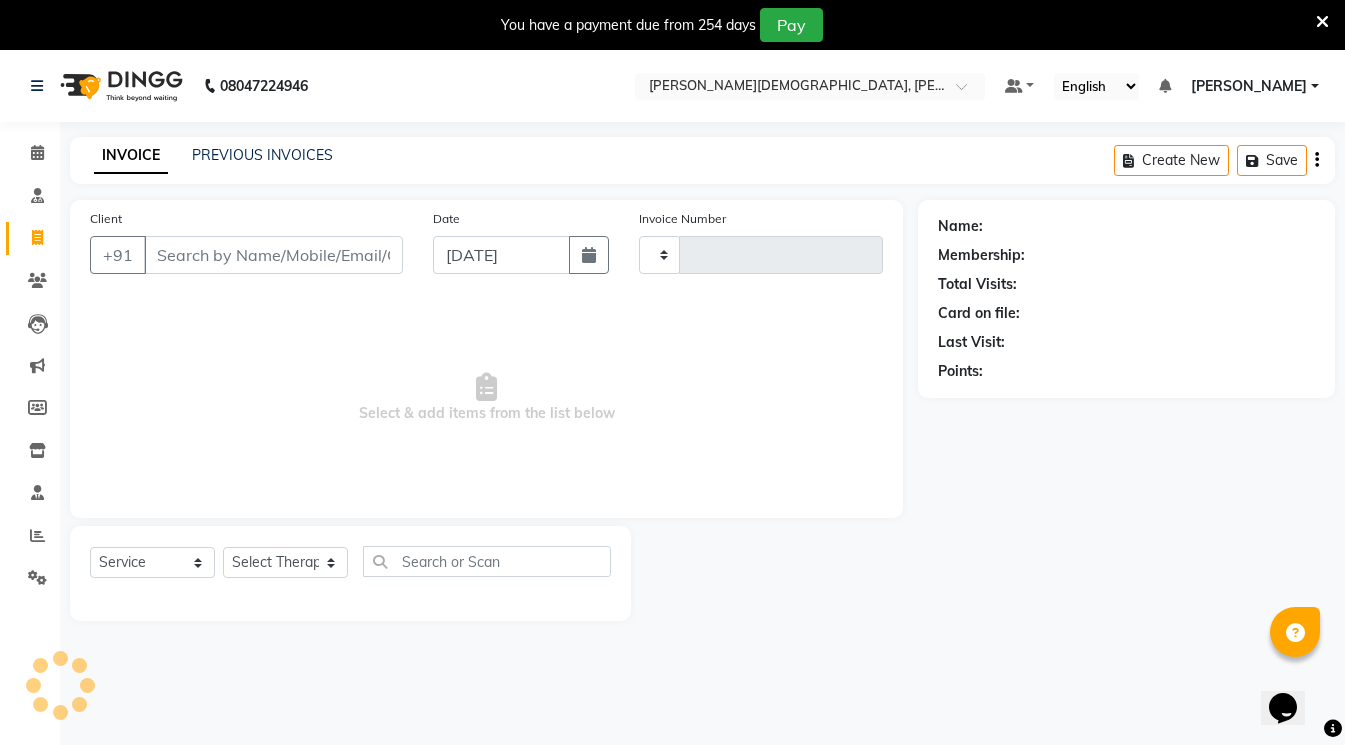 scroll, scrollTop: 50, scrollLeft: 0, axis: vertical 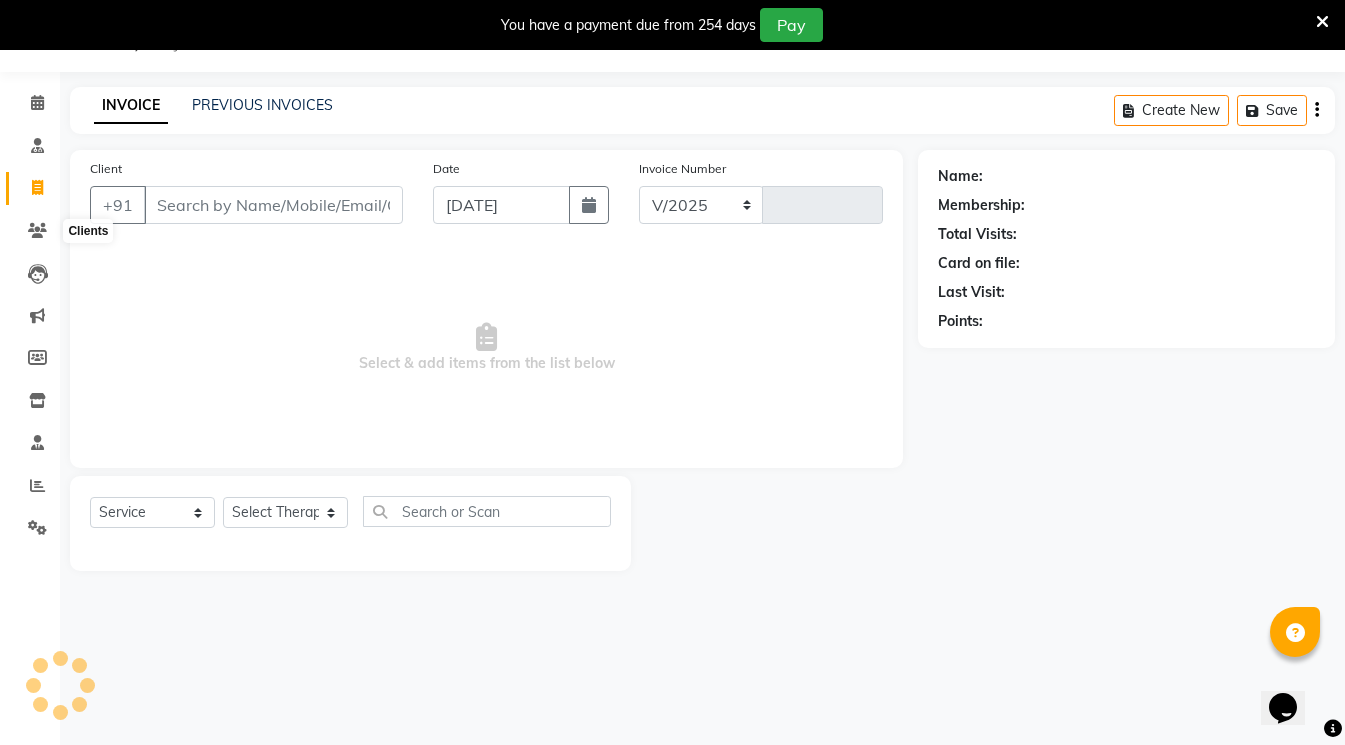select on "6812" 